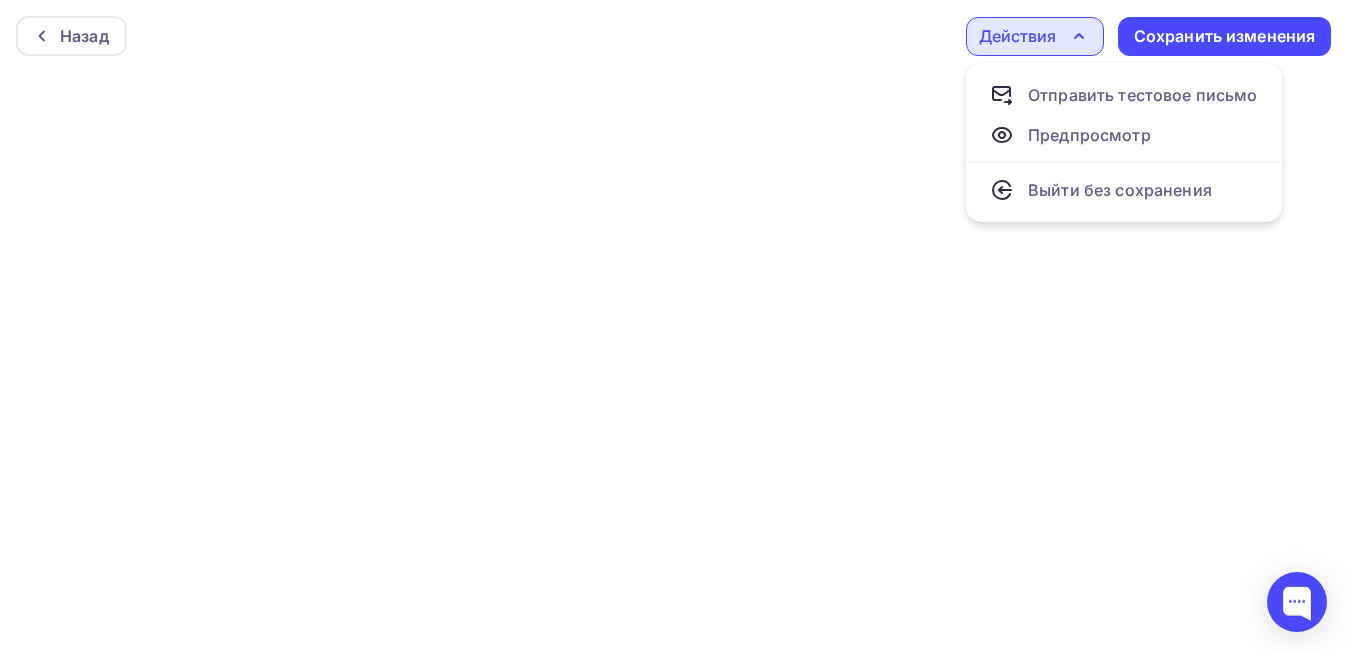 scroll, scrollTop: 0, scrollLeft: 0, axis: both 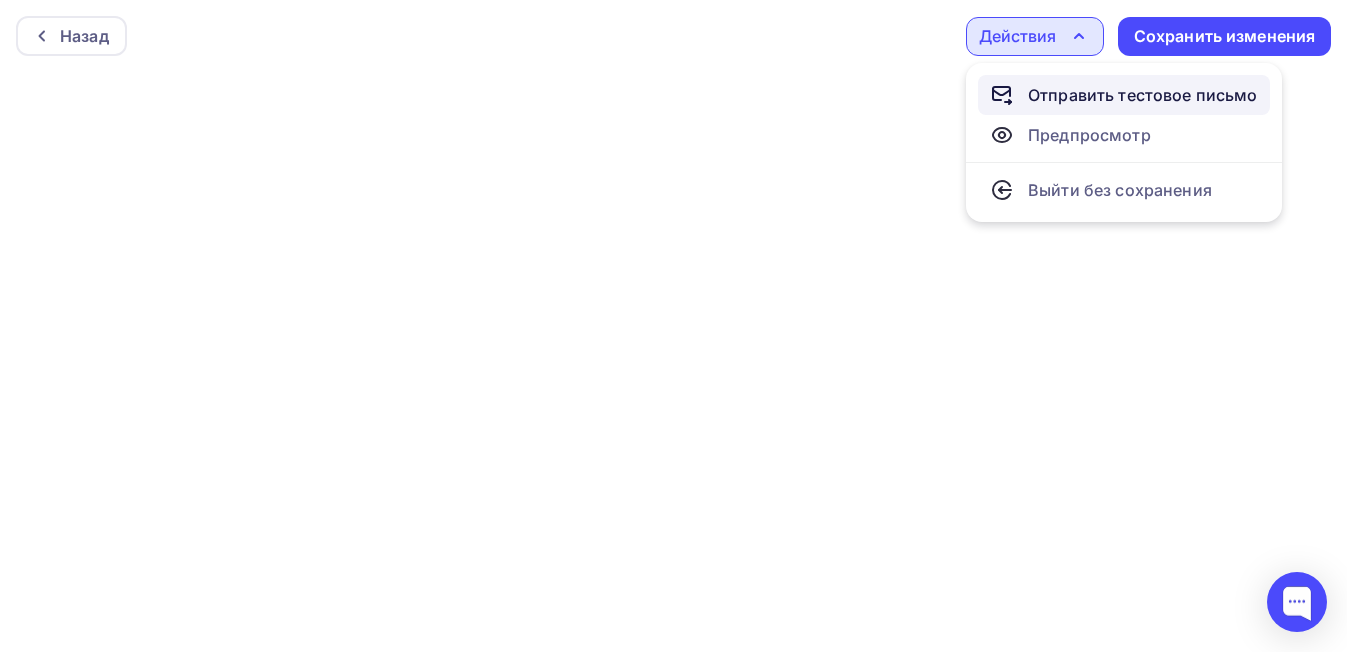 click on "Отправить тестовое письмо" at bounding box center (1143, 95) 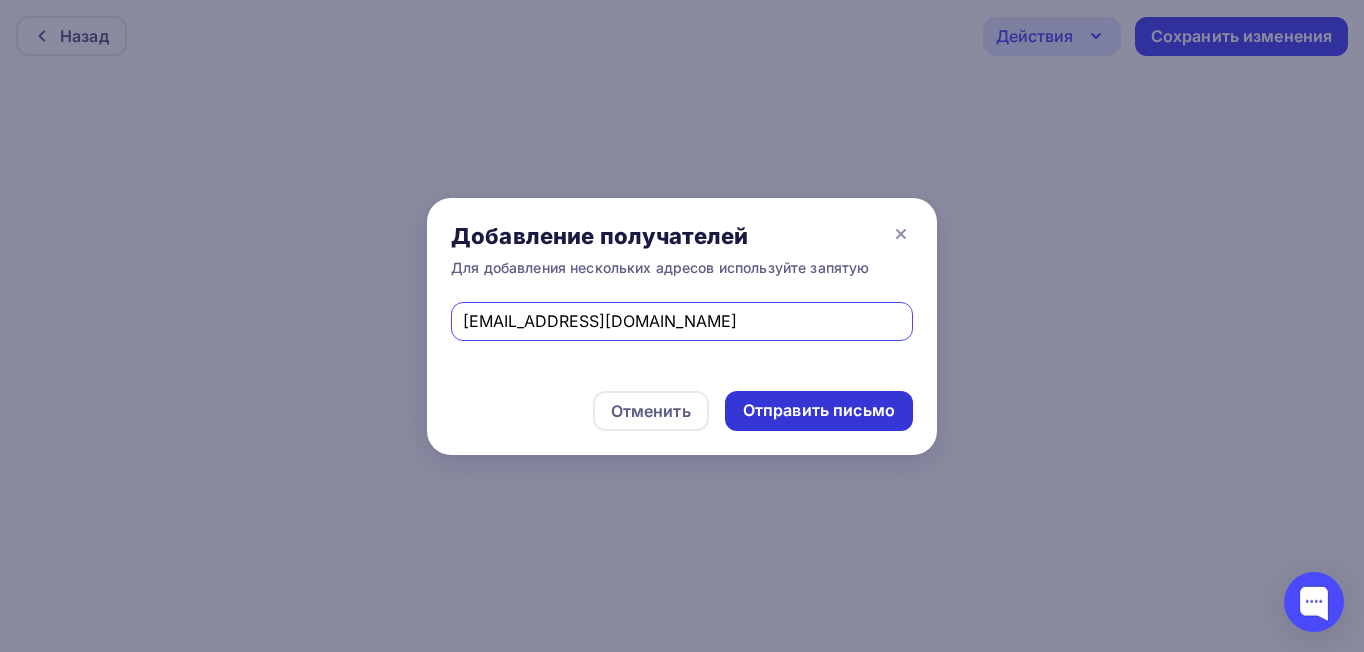 click on "Отправить письмо" at bounding box center [819, 410] 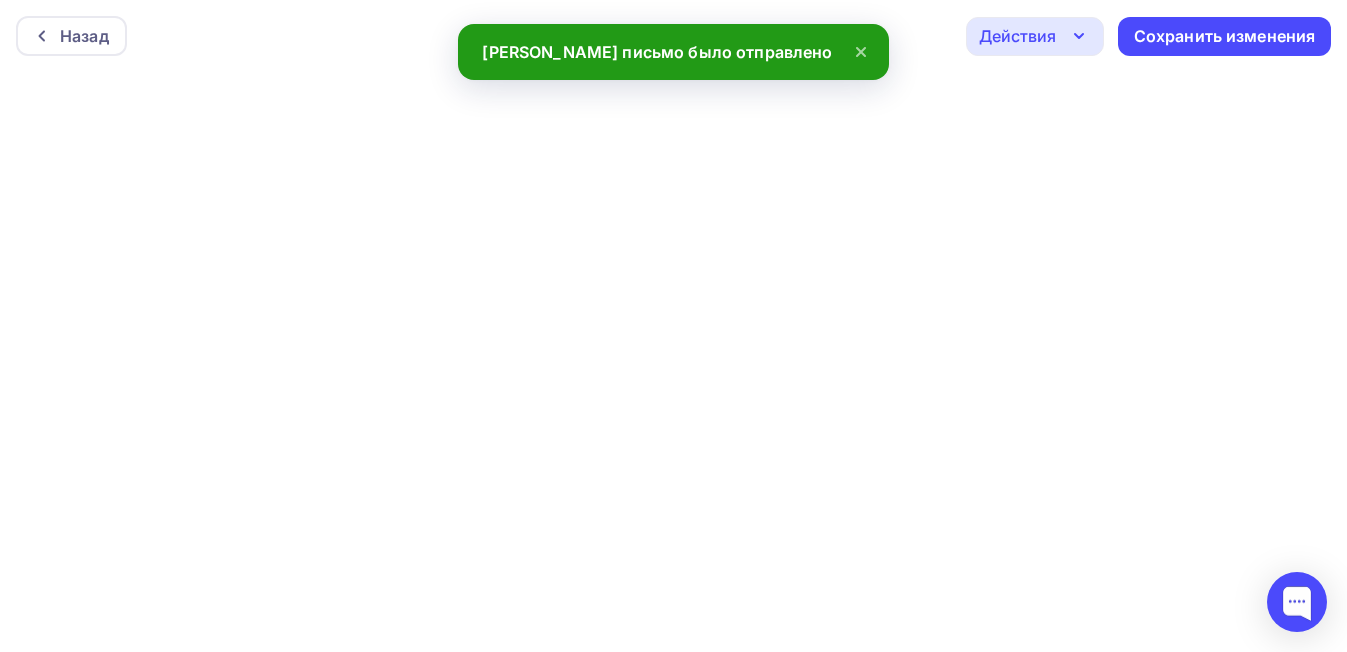 click on "Действия" at bounding box center [1017, 36] 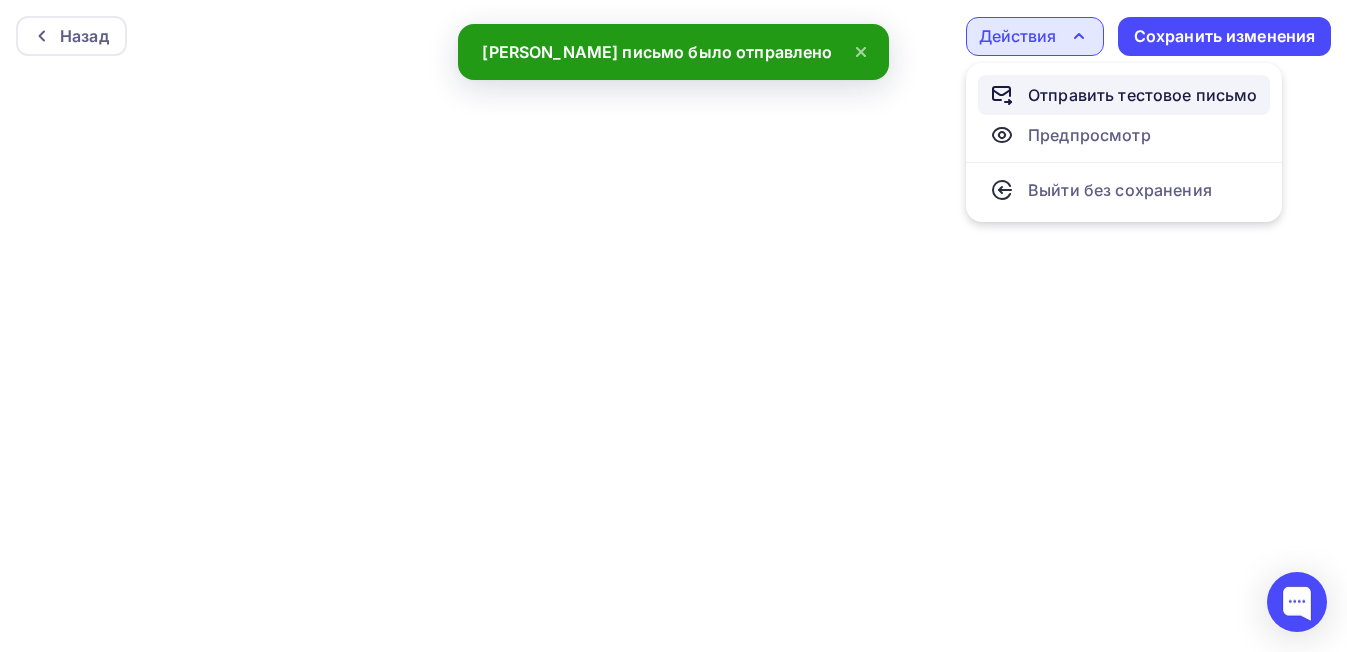click on "Отправить тестовое письмо" at bounding box center [1124, 95] 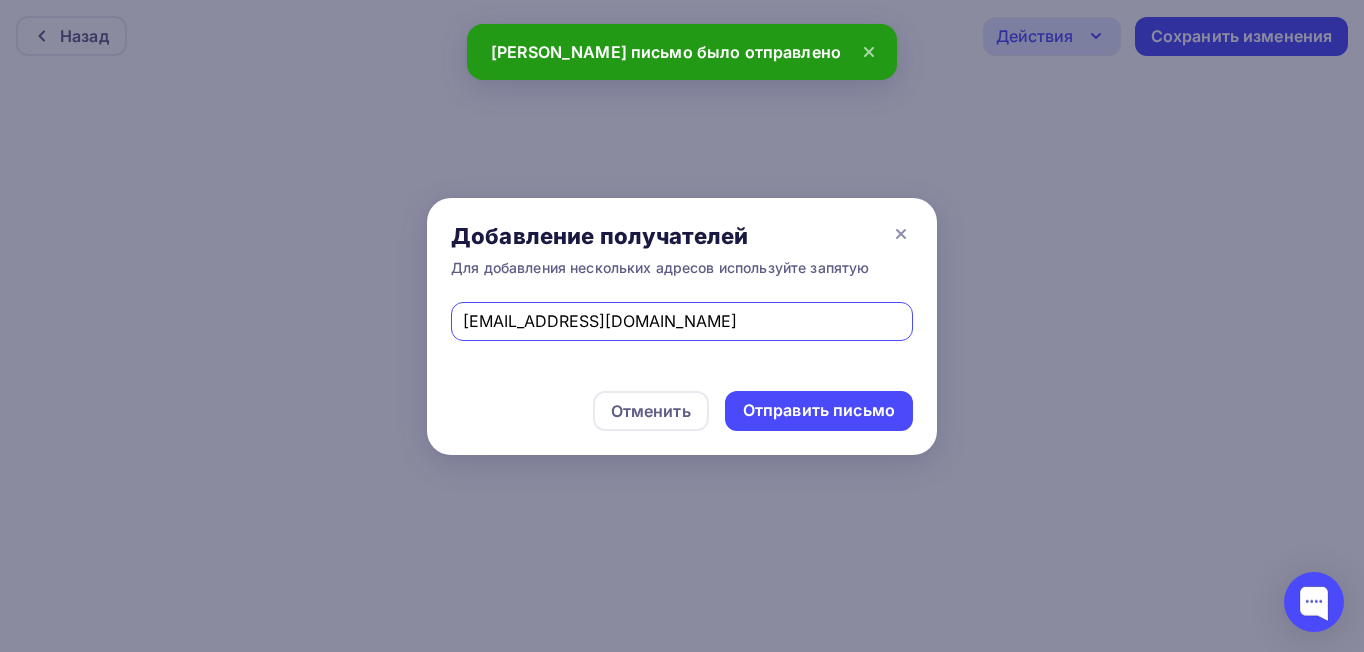 drag, startPoint x: 664, startPoint y: 328, endPoint x: 425, endPoint y: 319, distance: 239.1694 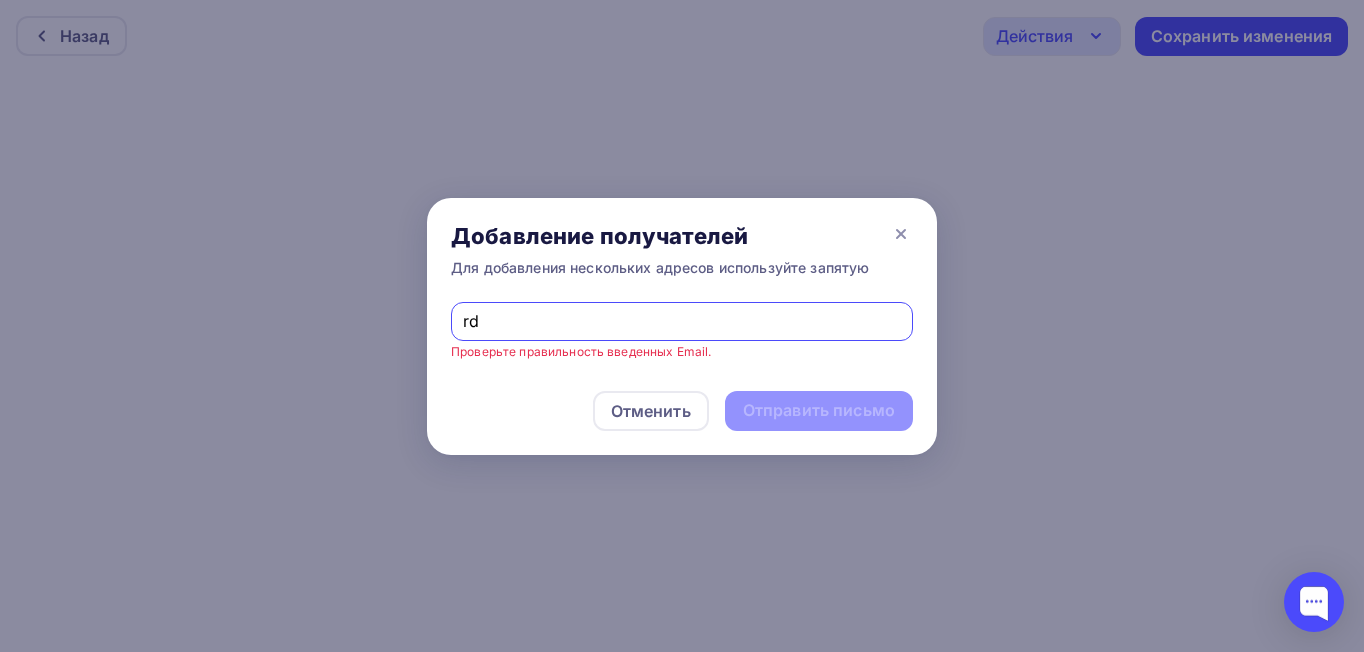 type on "rd" 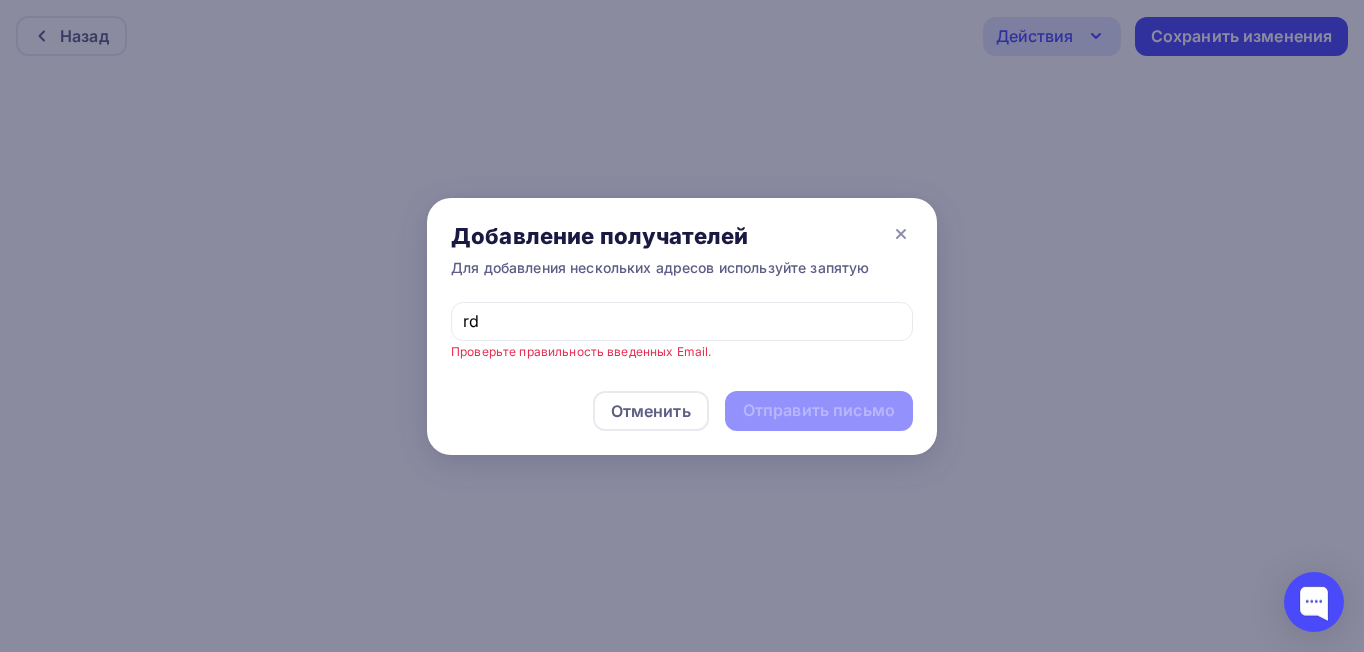 drag, startPoint x: 532, startPoint y: 330, endPoint x: 378, endPoint y: 325, distance: 154.08115 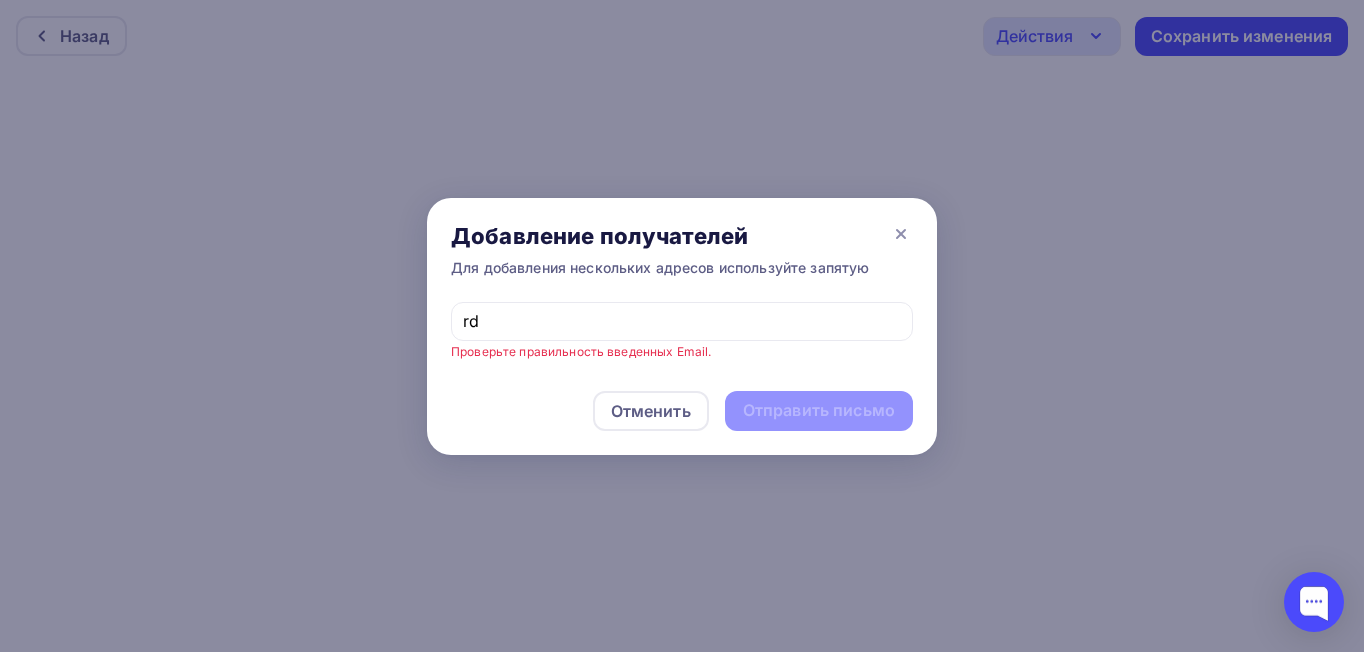 click on "Добавление получателей   Для добавления нескольких адресов используйте запятую           rd         Проверьте правильность введенных Email.       Отменить
Отправить письмо" at bounding box center [682, 326] 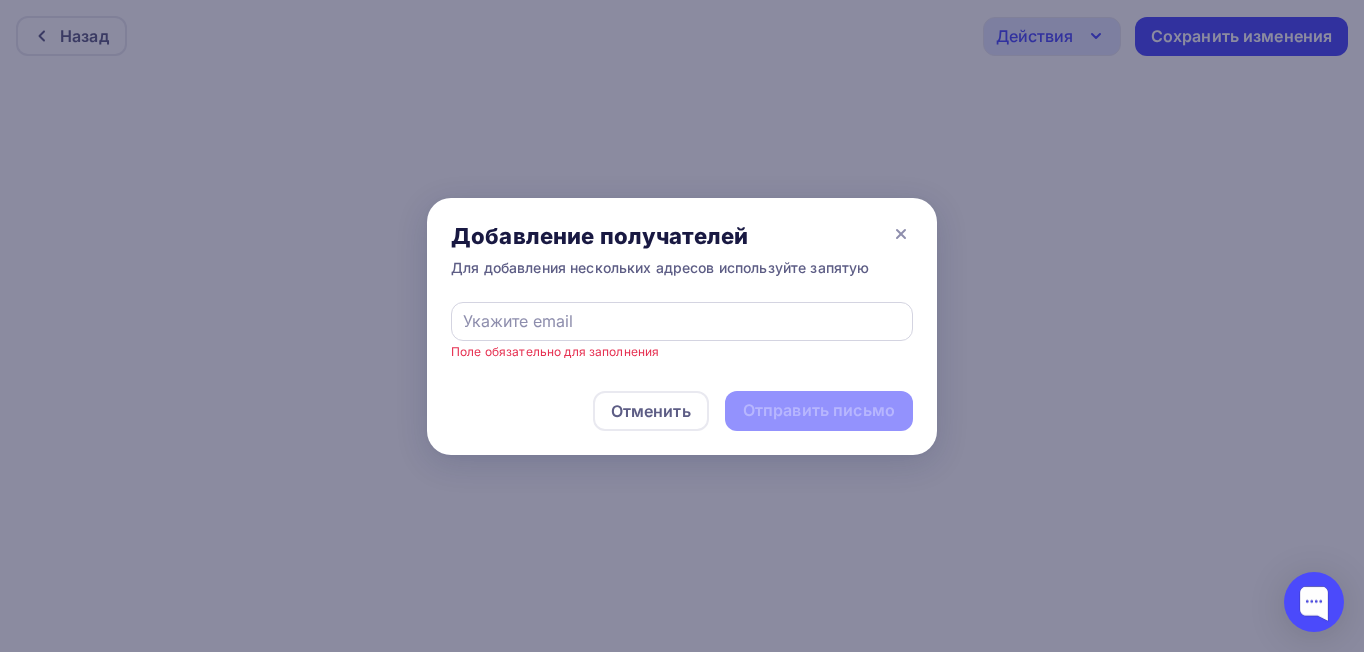 click at bounding box center (682, 321) 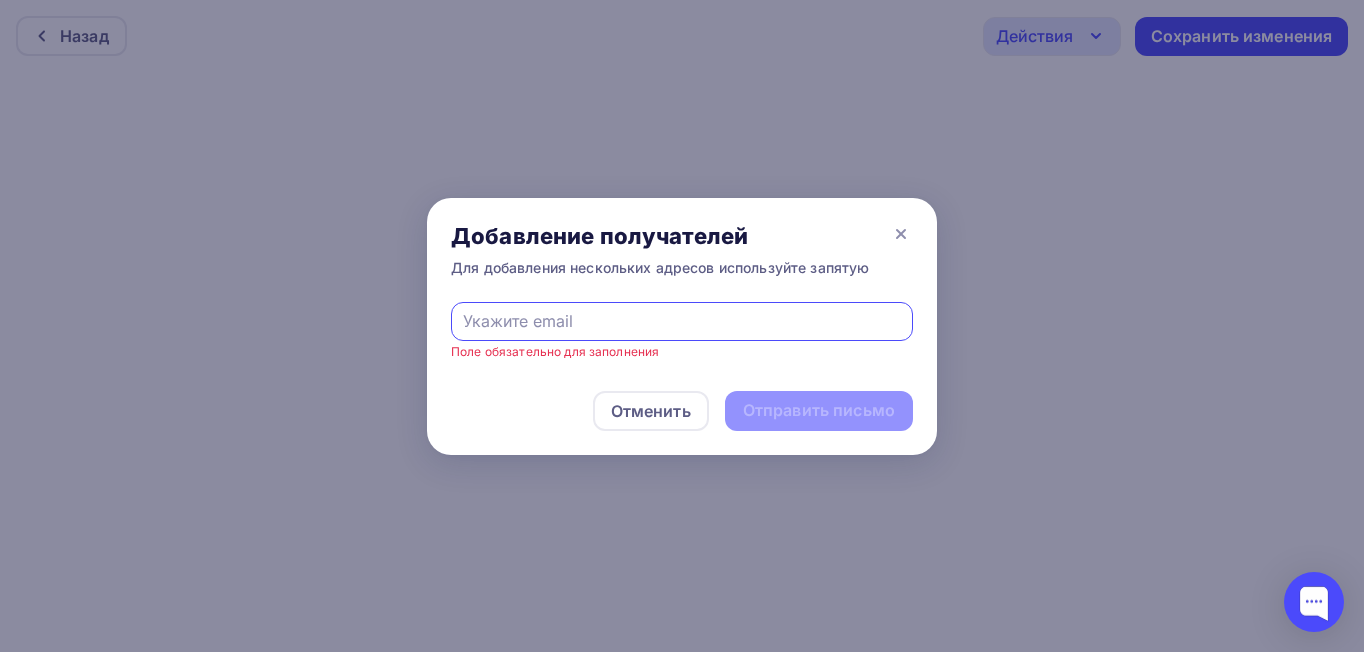 click at bounding box center [682, 321] 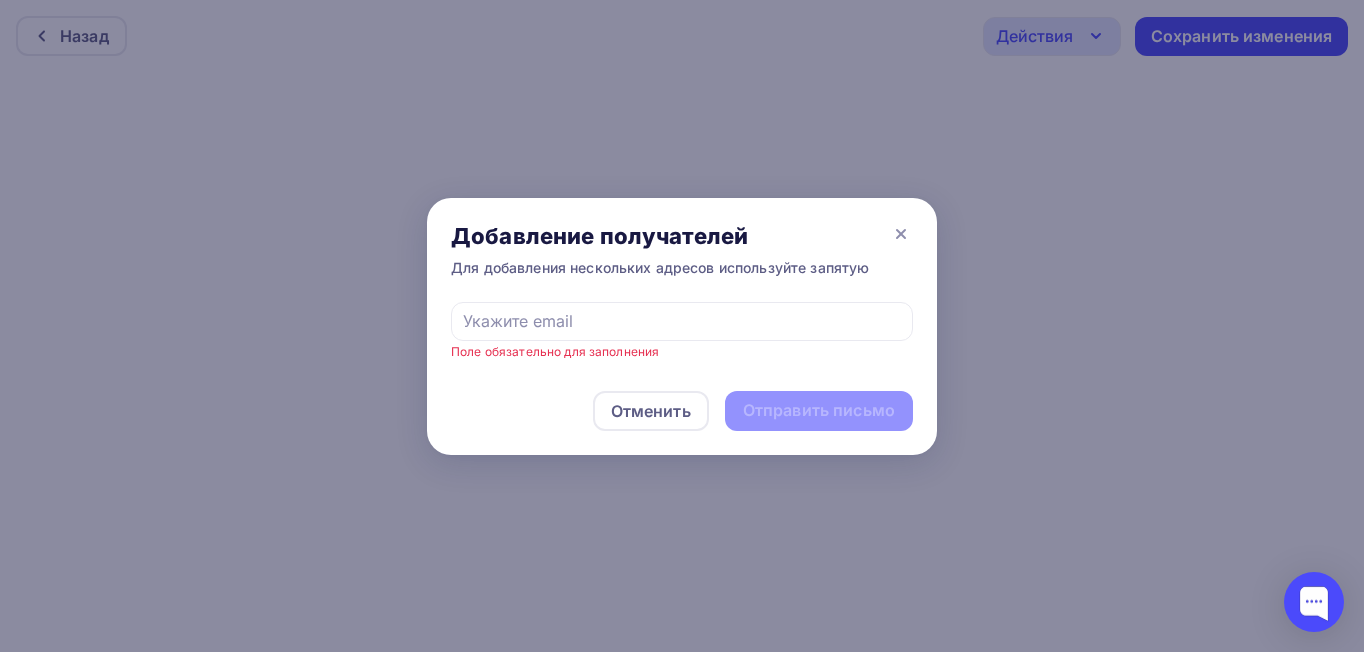 drag, startPoint x: 509, startPoint y: 369, endPoint x: 533, endPoint y: 348, distance: 31.890438 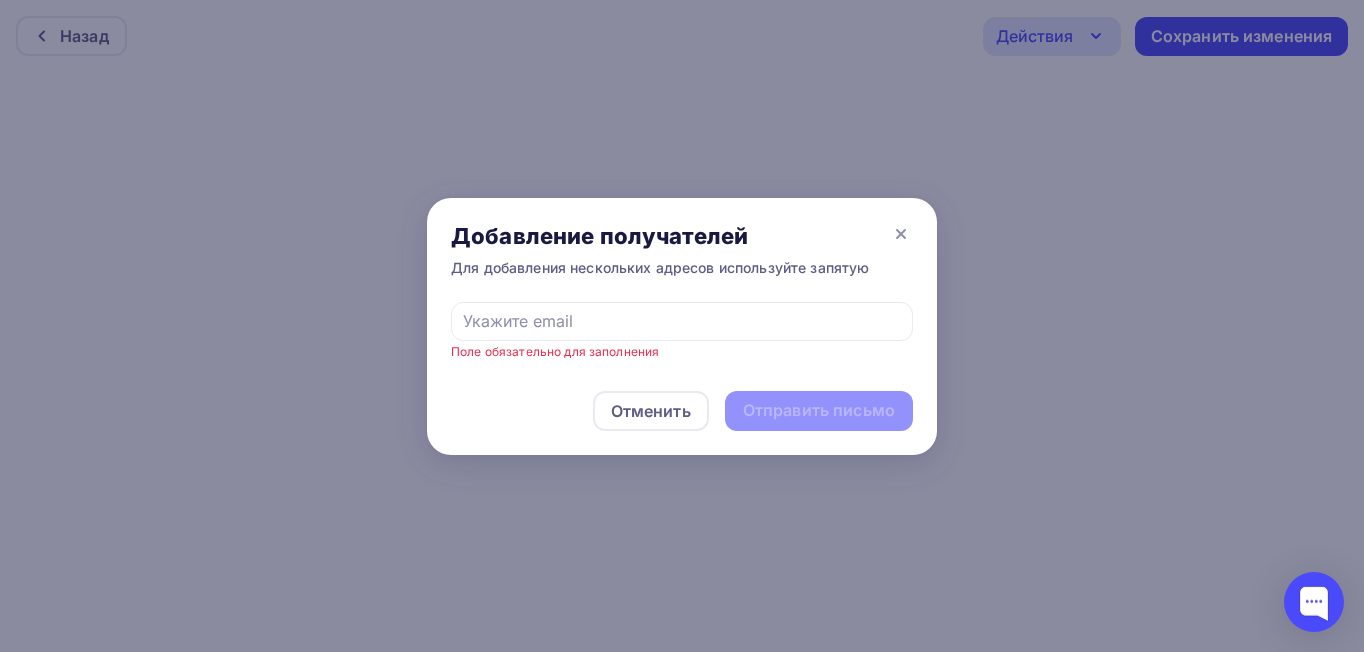 click on "Отменить
Отправить письмо" at bounding box center [682, 411] 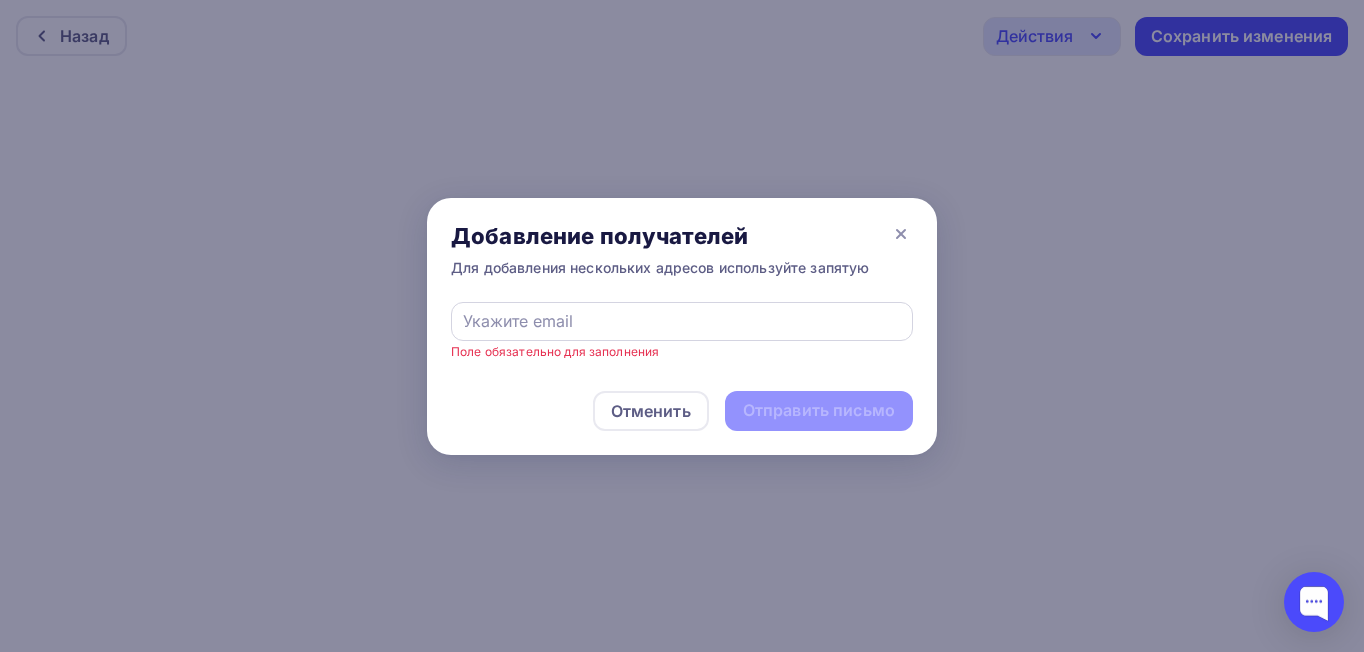 click at bounding box center [682, 321] 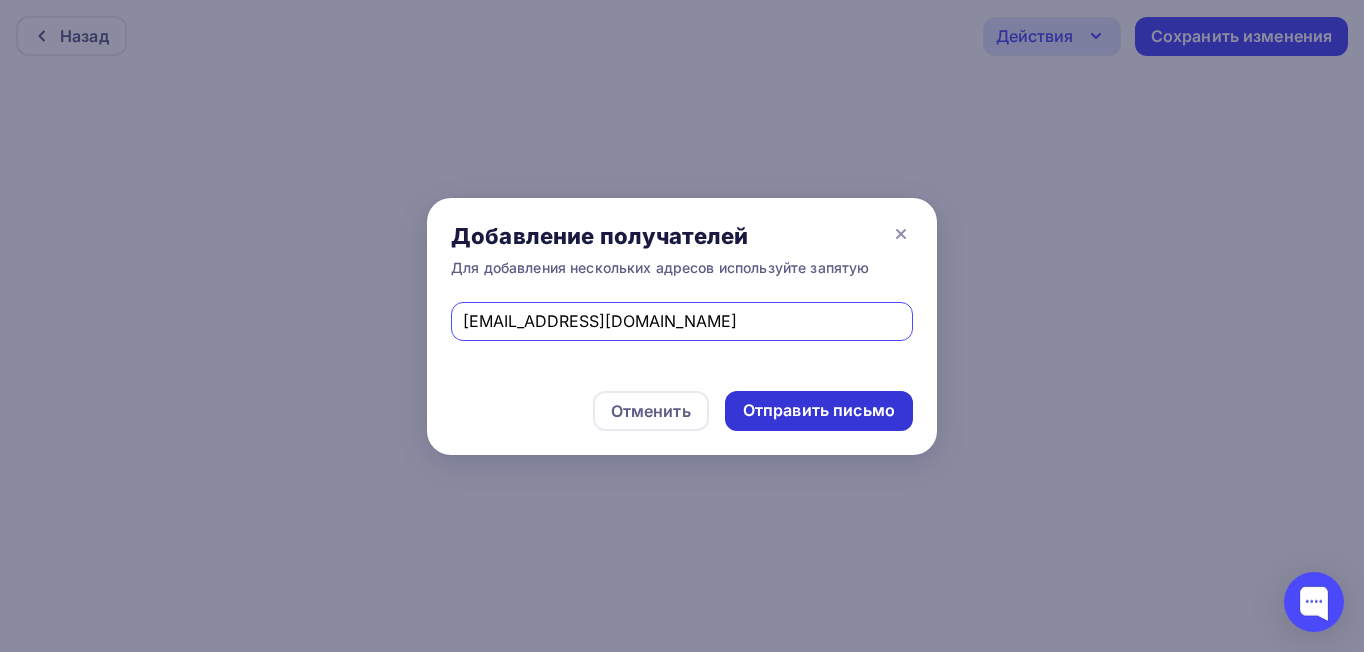 type on "[EMAIL_ADDRESS][DOMAIN_NAME]" 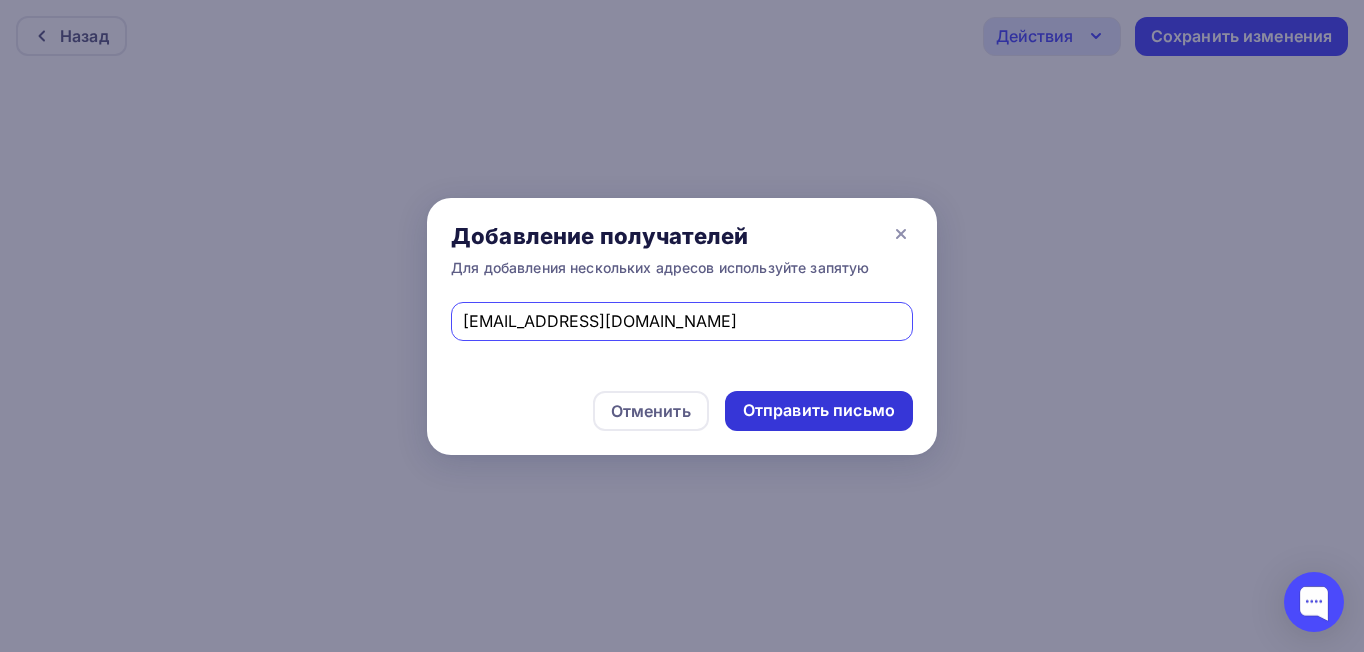 click on "Отправить письмо" at bounding box center [819, 410] 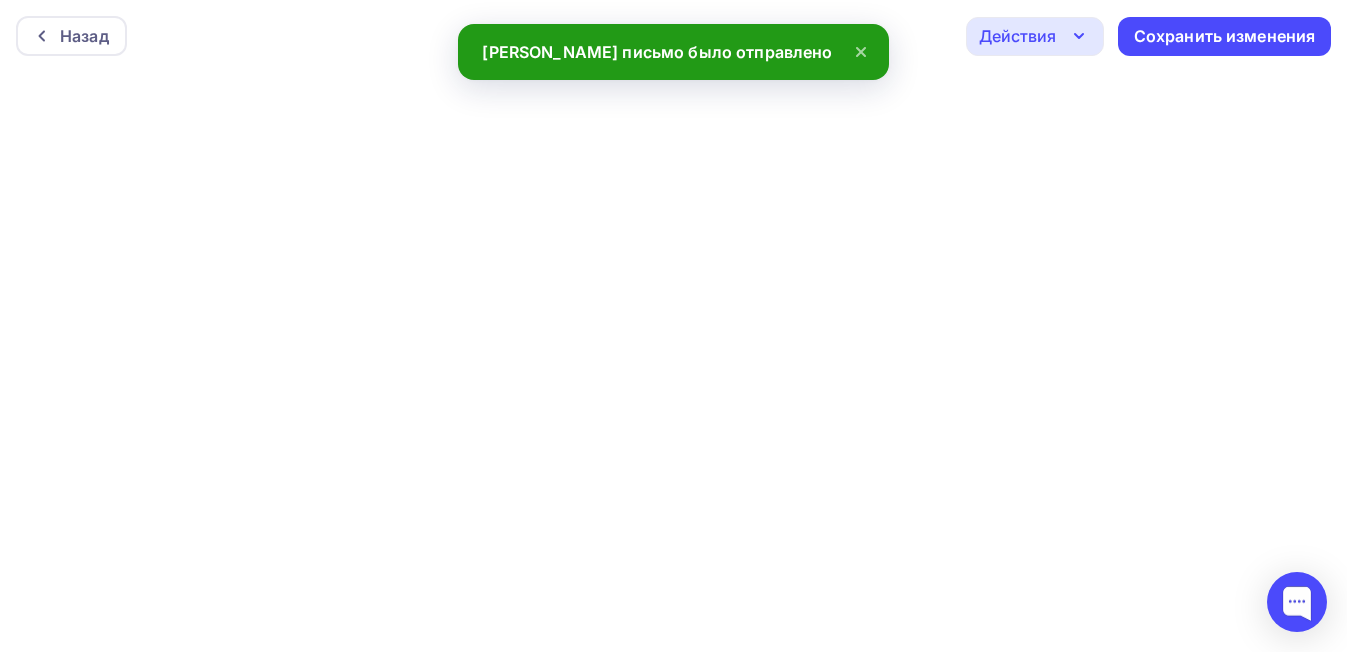 click on "Действия" at bounding box center [1017, 36] 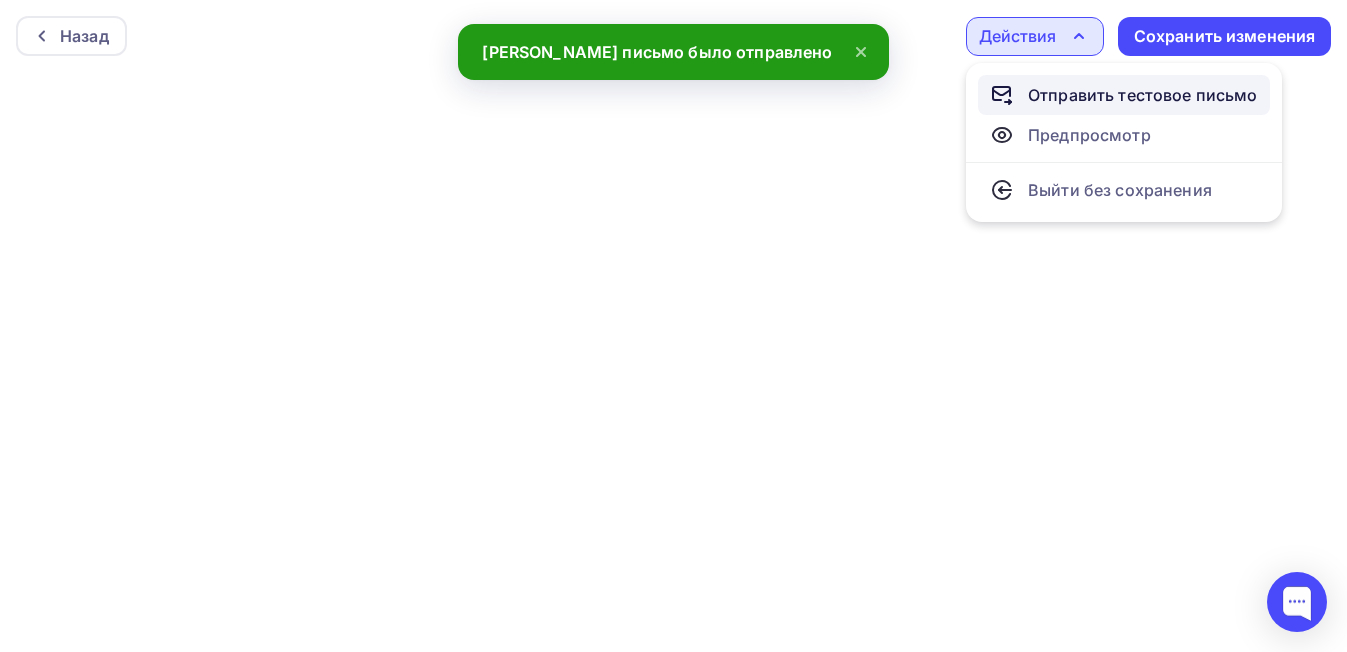 click on "Отправить тестовое письмо" at bounding box center (1143, 95) 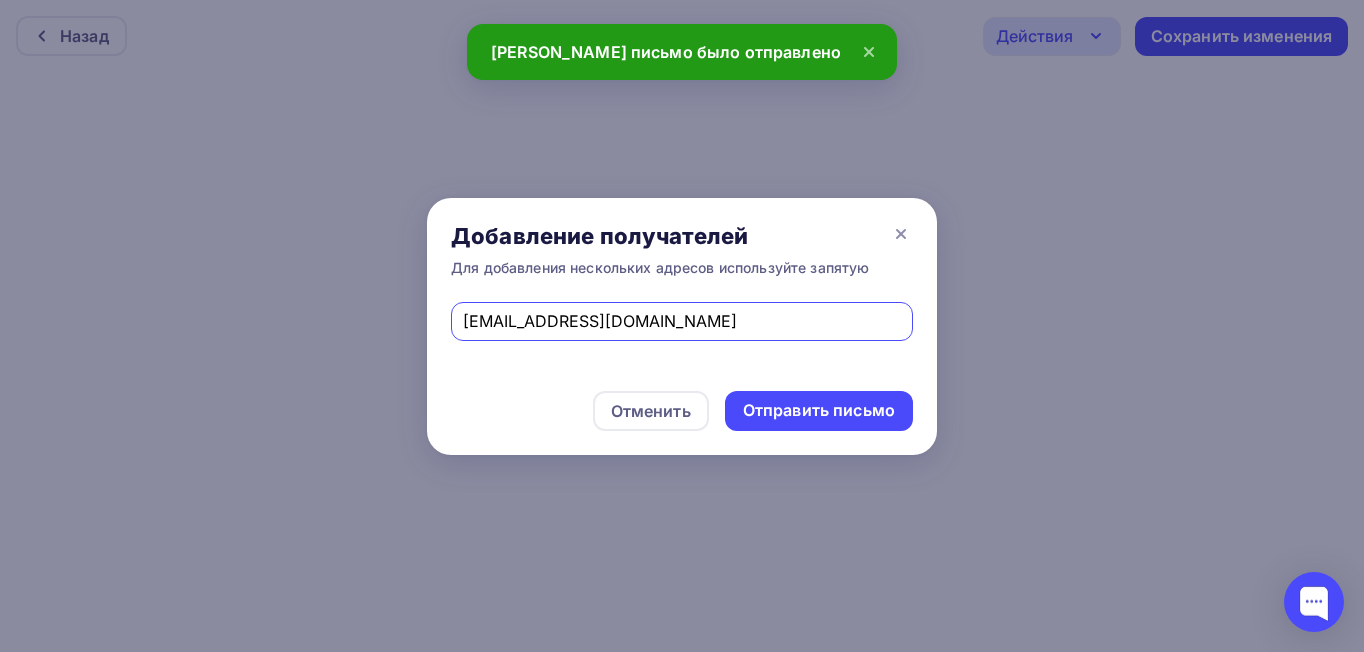 drag, startPoint x: 636, startPoint y: 329, endPoint x: 382, endPoint y: 324, distance: 254.04921 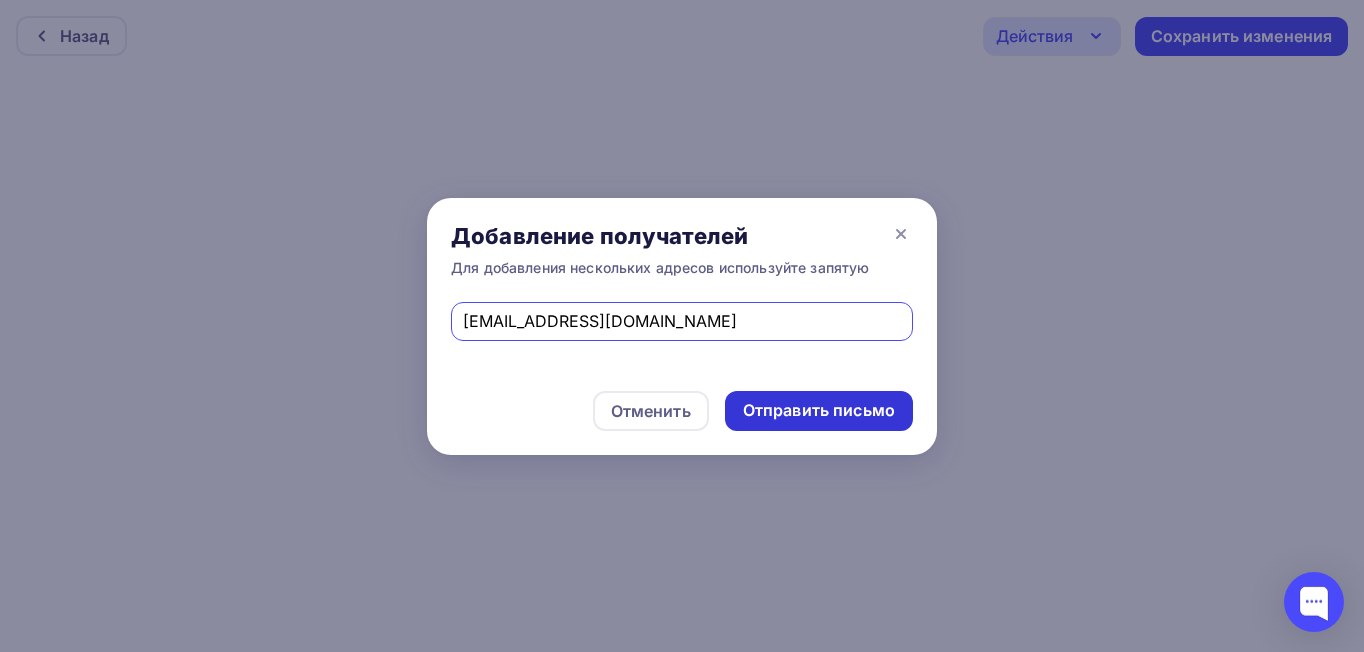 type on "[EMAIL_ADDRESS][DOMAIN_NAME]" 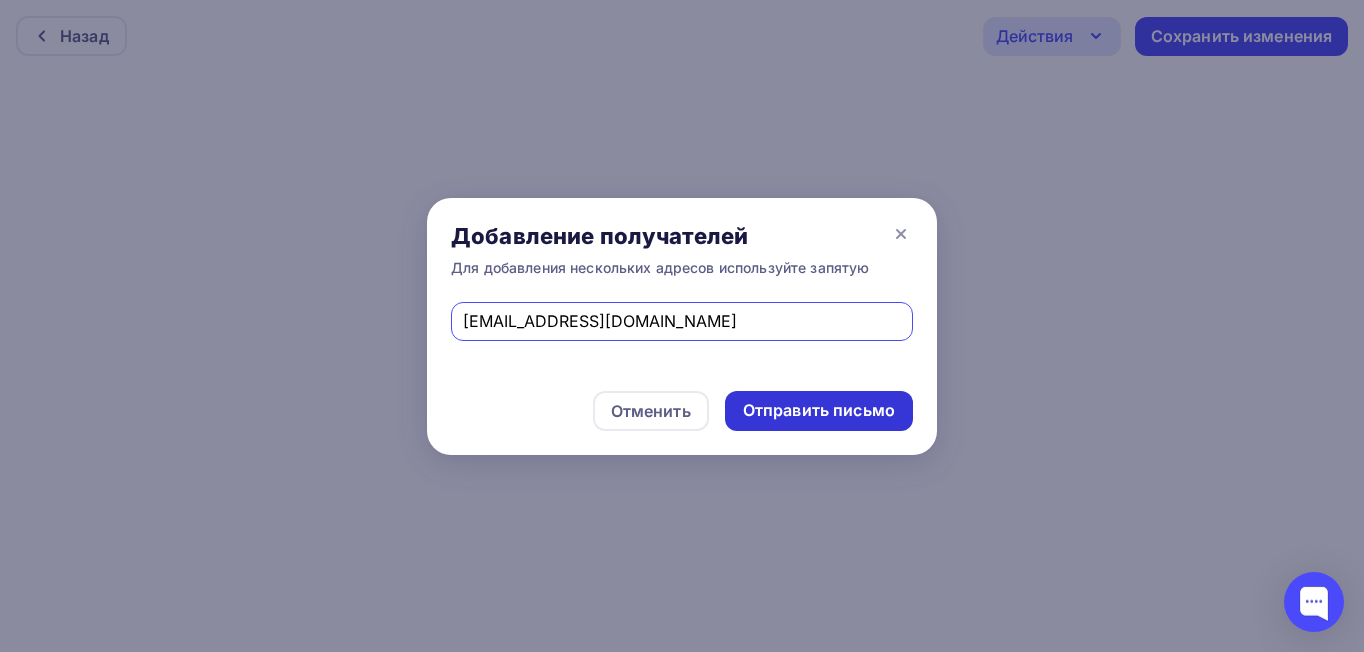 click on "Отправить письмо" at bounding box center (819, 410) 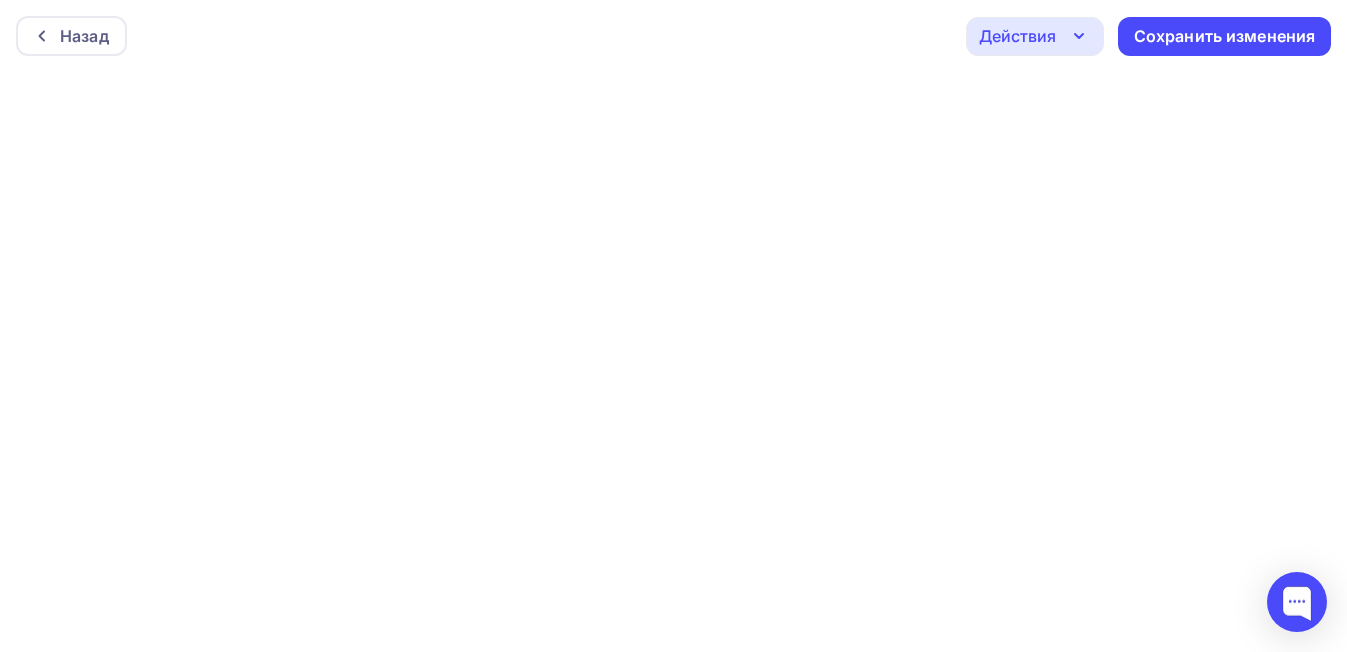 click on "Действия" at bounding box center (1017, 36) 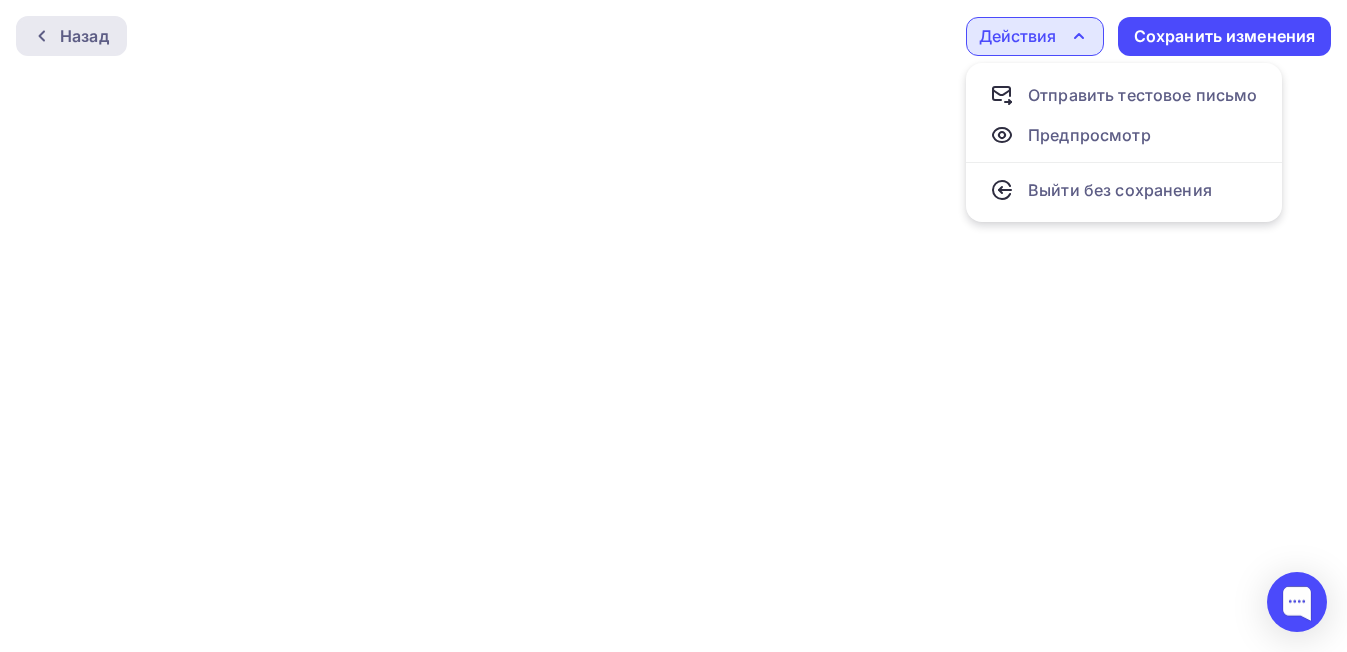 click on "Назад" at bounding box center [84, 36] 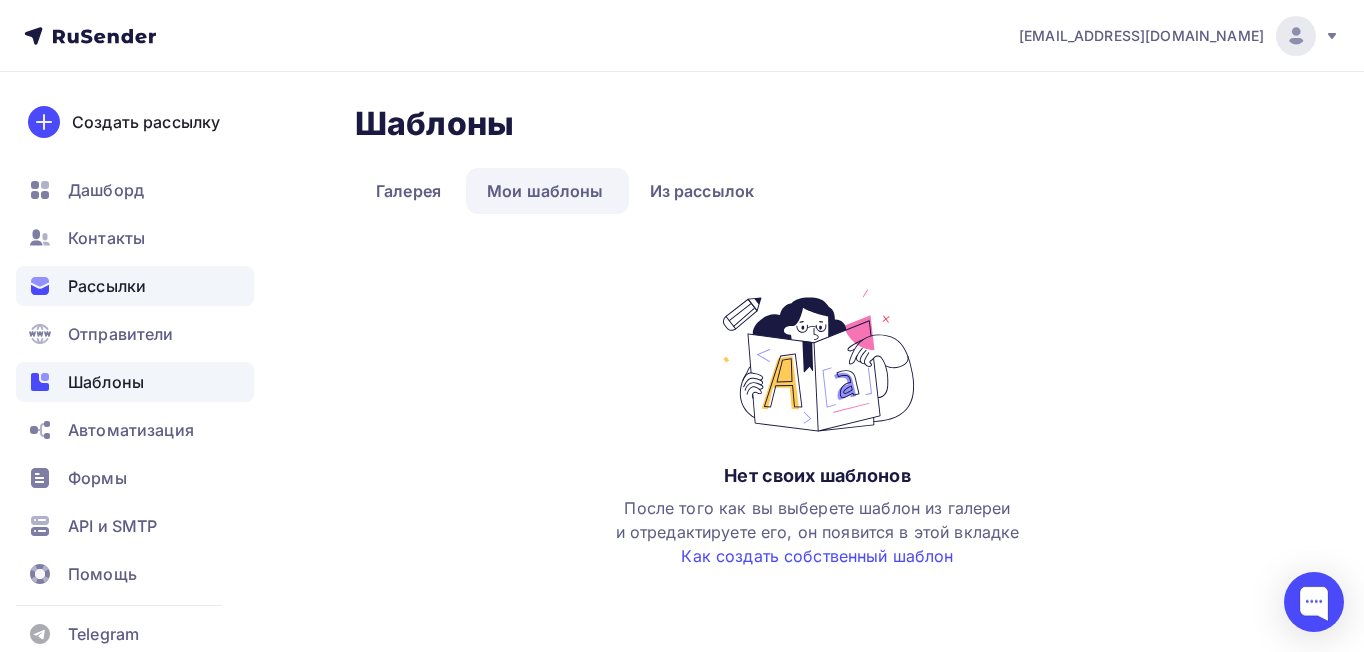 click on "Рассылки" at bounding box center (107, 286) 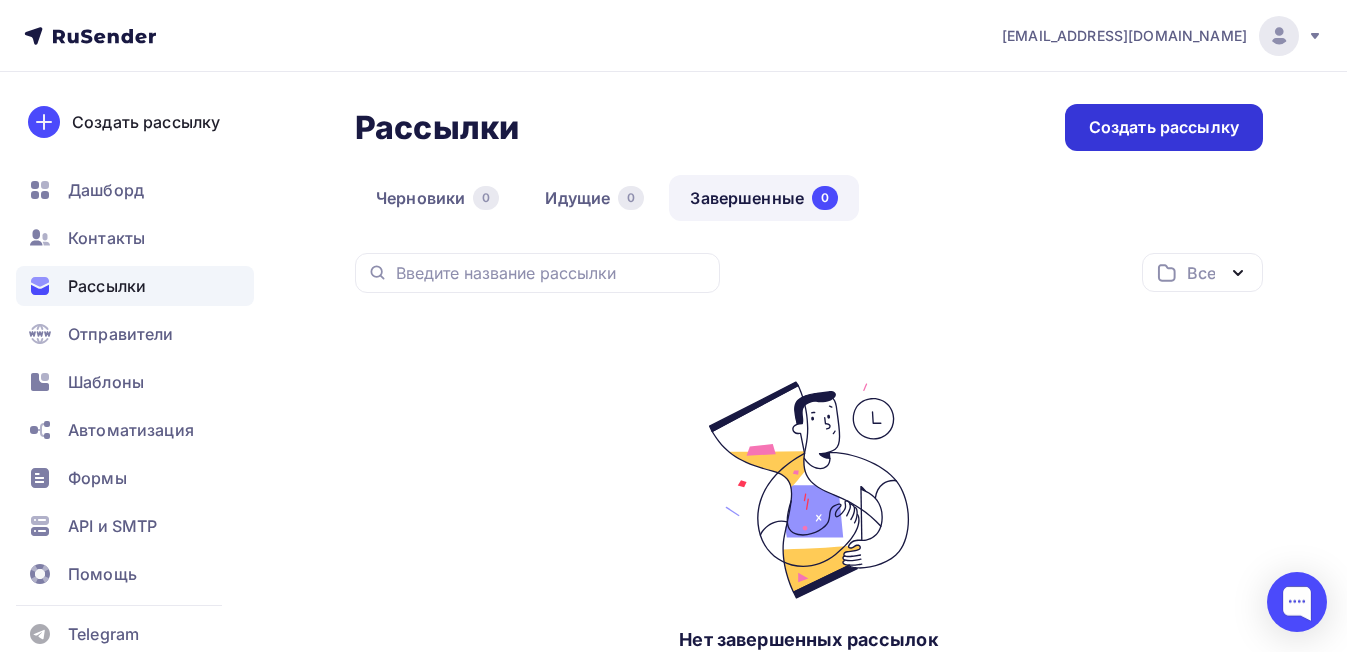 click on "Создать рассылку" at bounding box center [1164, 127] 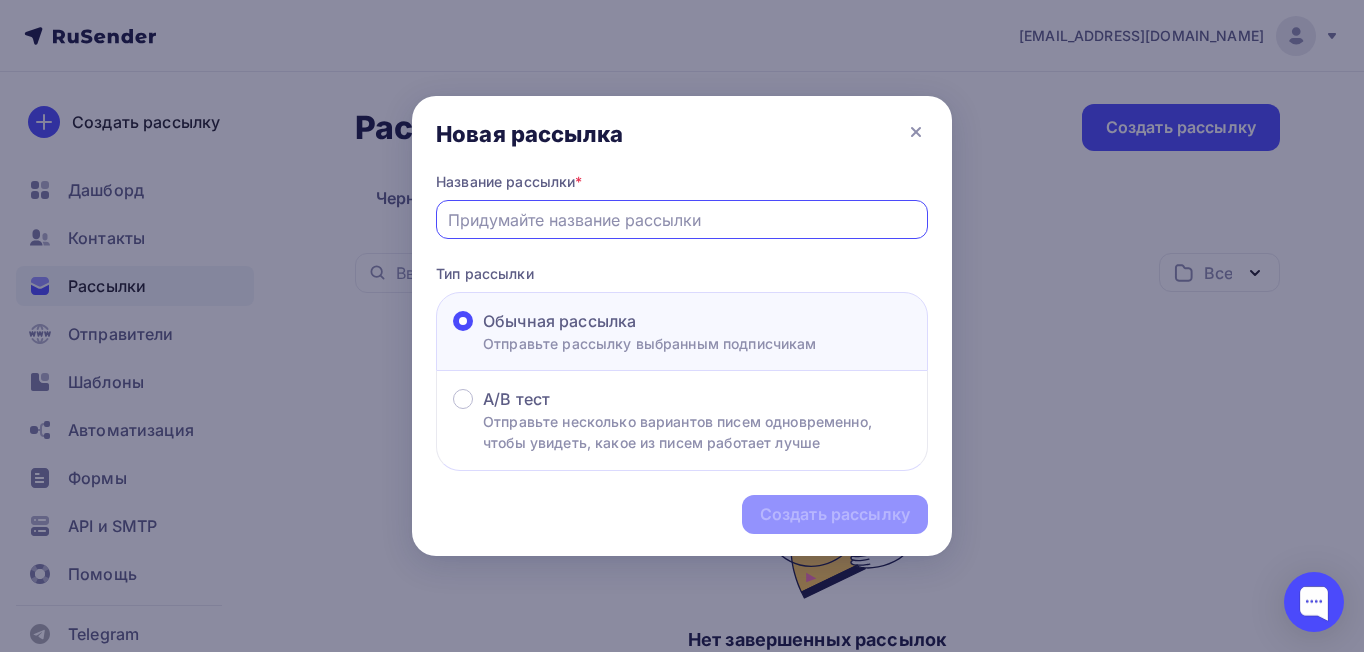 click at bounding box center (682, 220) 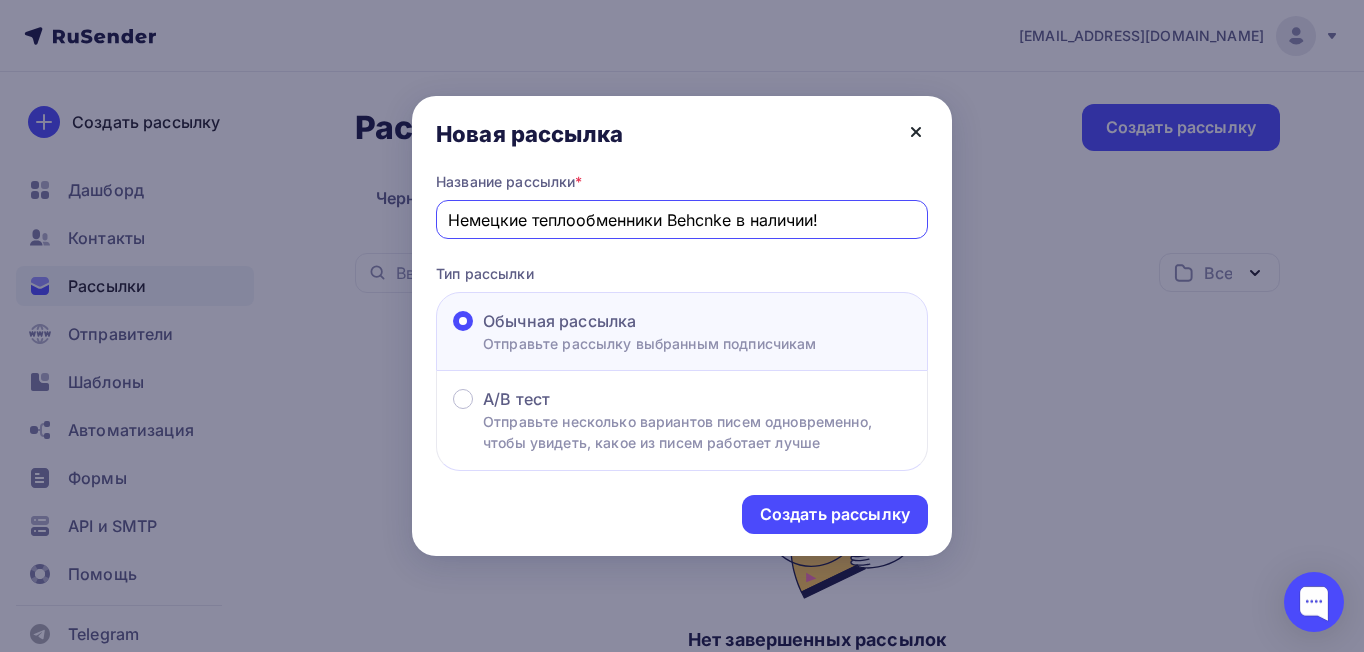 click 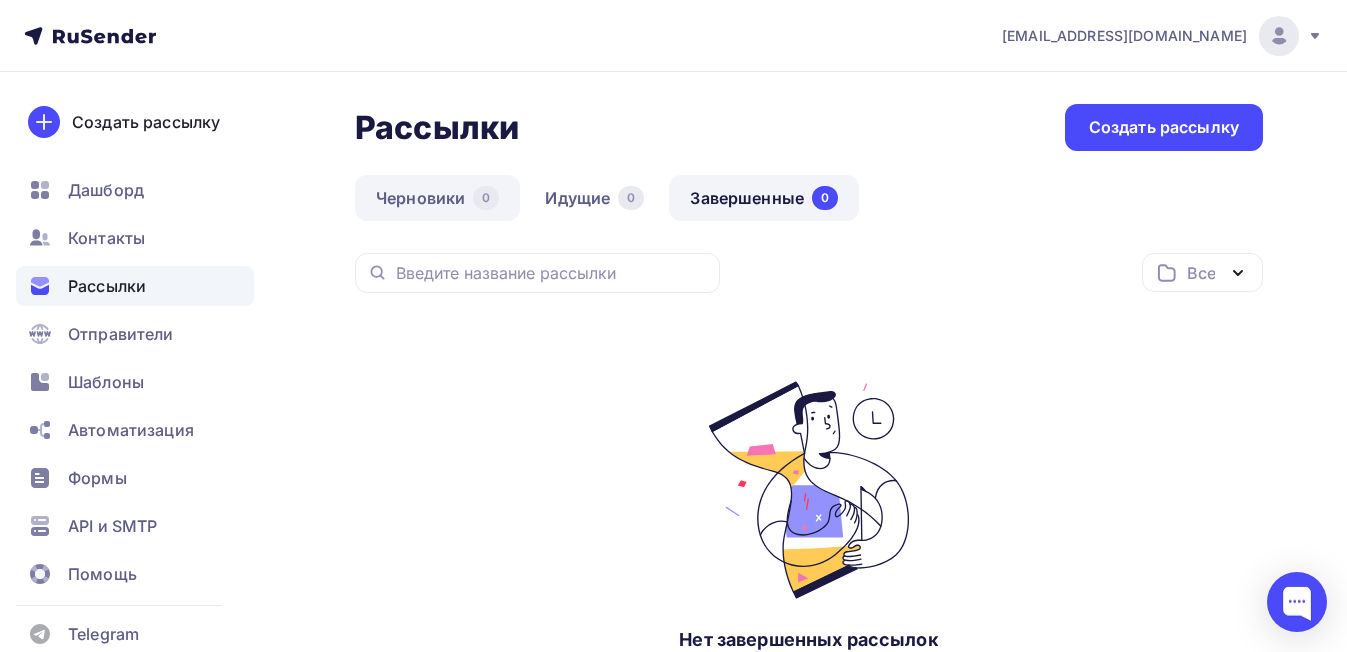 click on "Черновики
0" at bounding box center (437, 198) 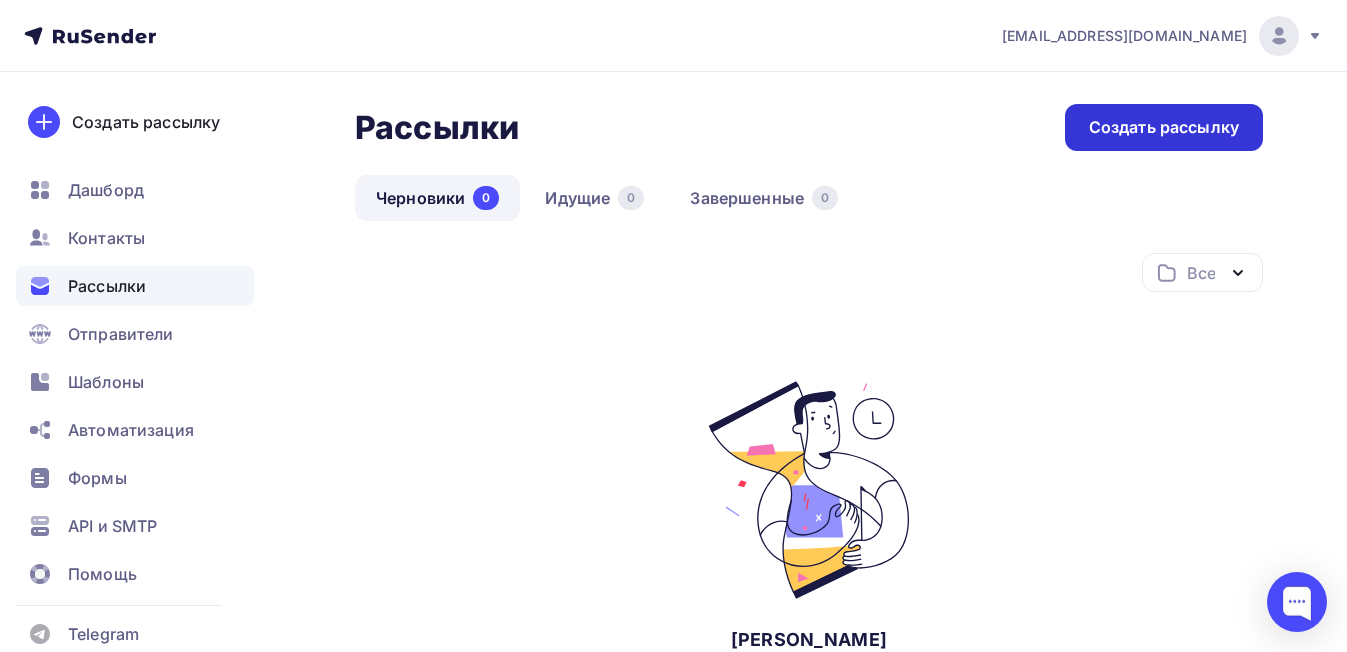 click on "Создать рассылку" at bounding box center (1164, 127) 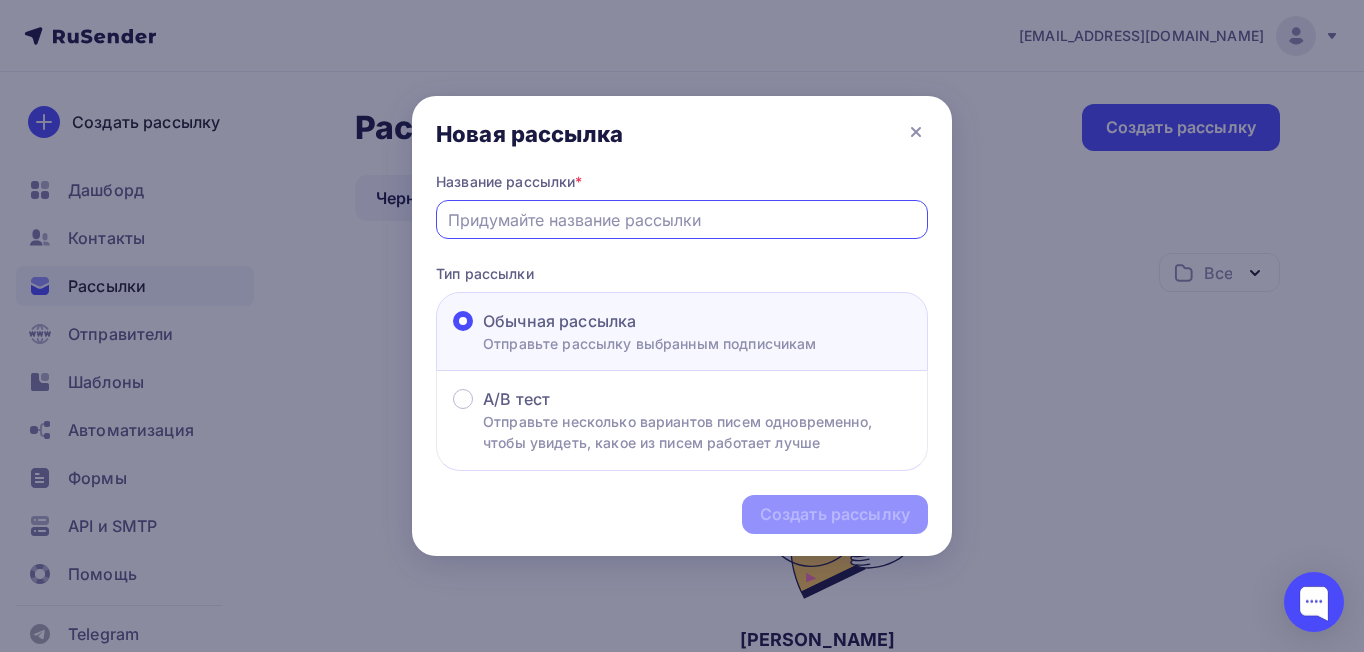 click at bounding box center [682, 220] 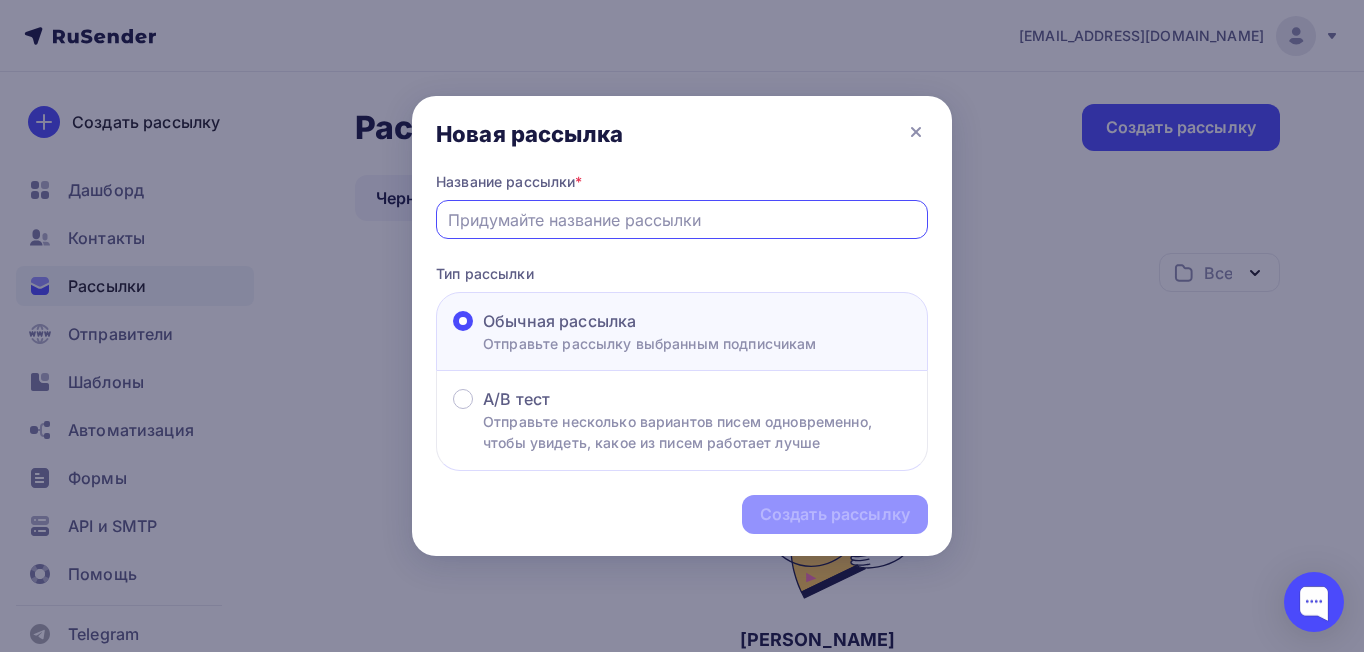 type on "Немецкие теплообменники Behcnke в наличии!" 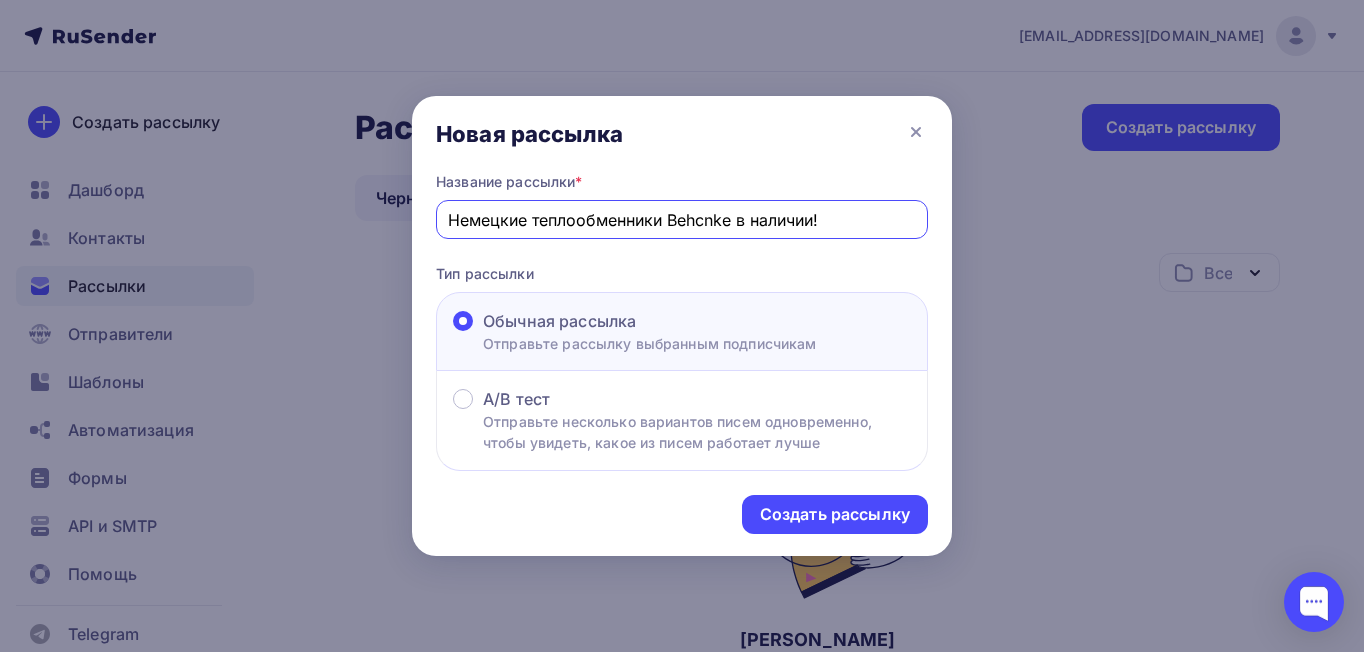 click on "Создать рассылку" at bounding box center [682, 514] 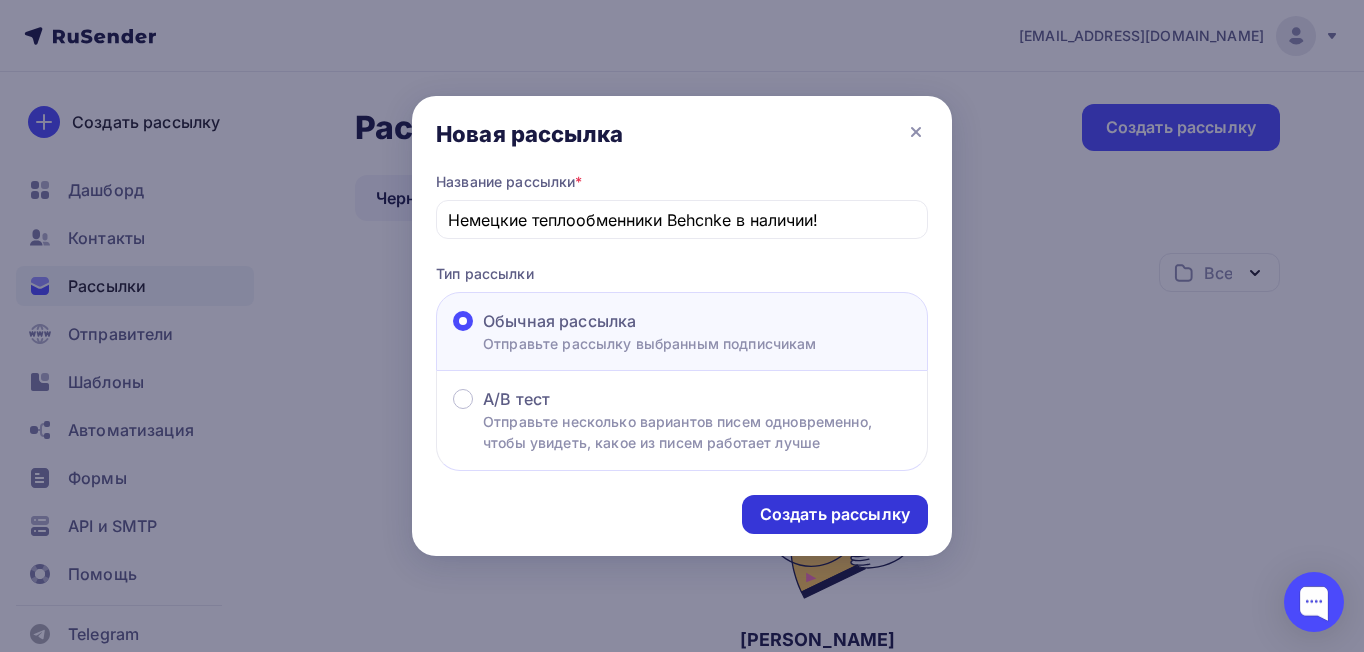 click on "Создать рассылку" at bounding box center [835, 514] 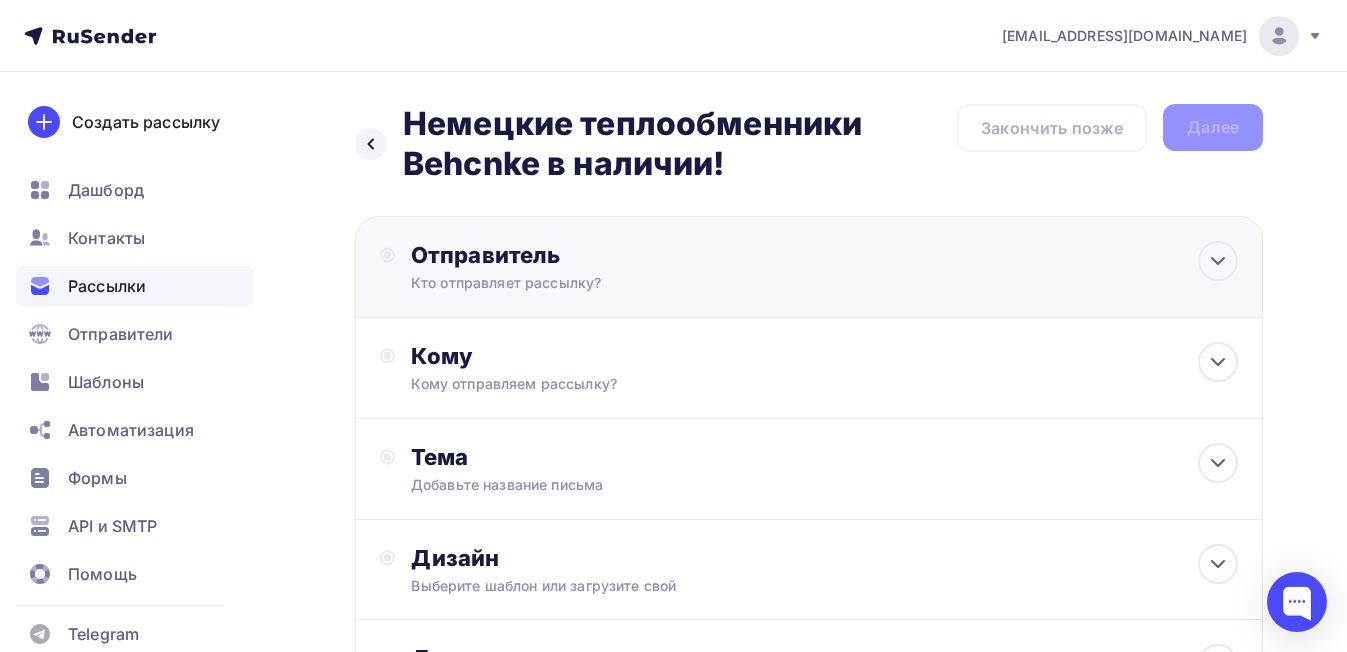 click on "Кто отправляет рассылку?" at bounding box center (606, 283) 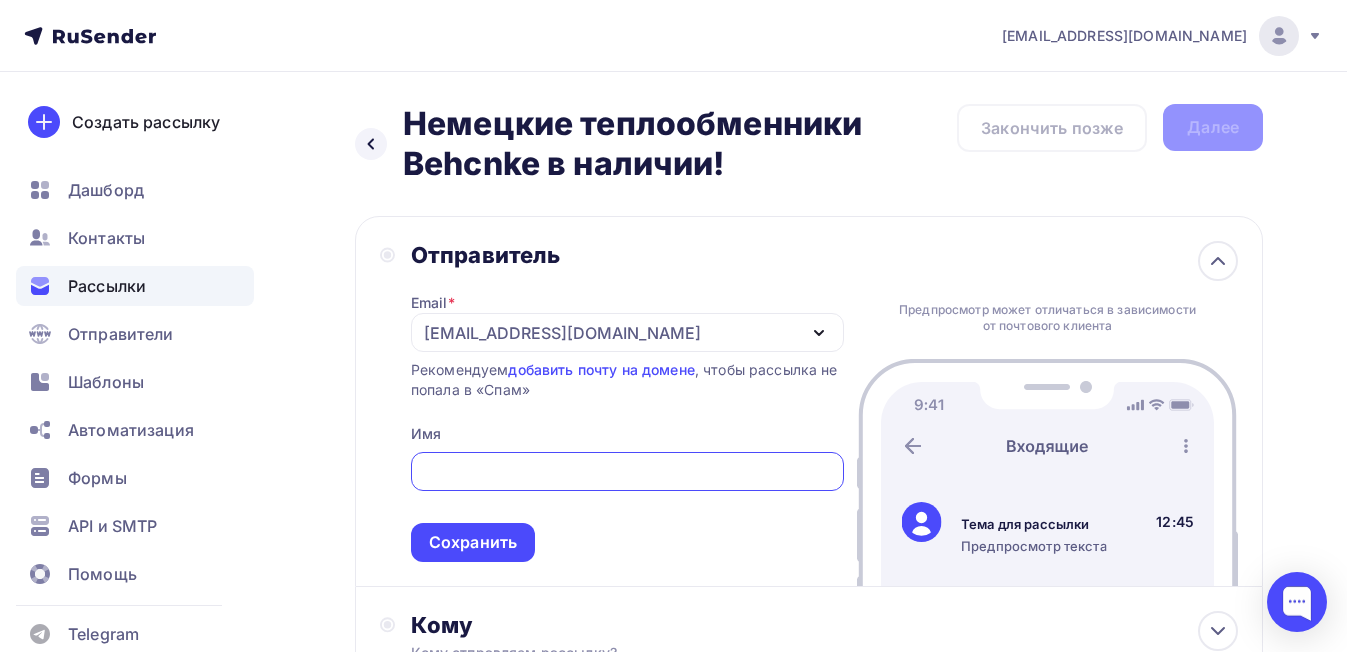 click 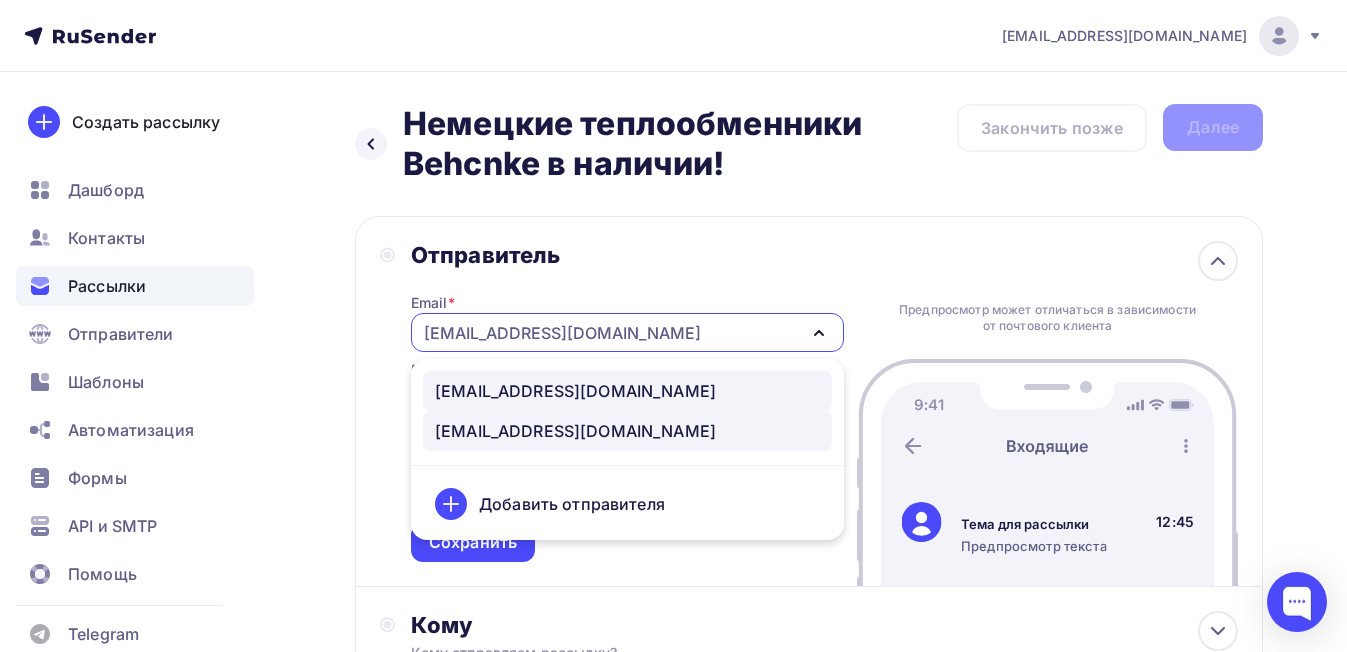 click on "[EMAIL_ADDRESS][DOMAIN_NAME]" at bounding box center (575, 391) 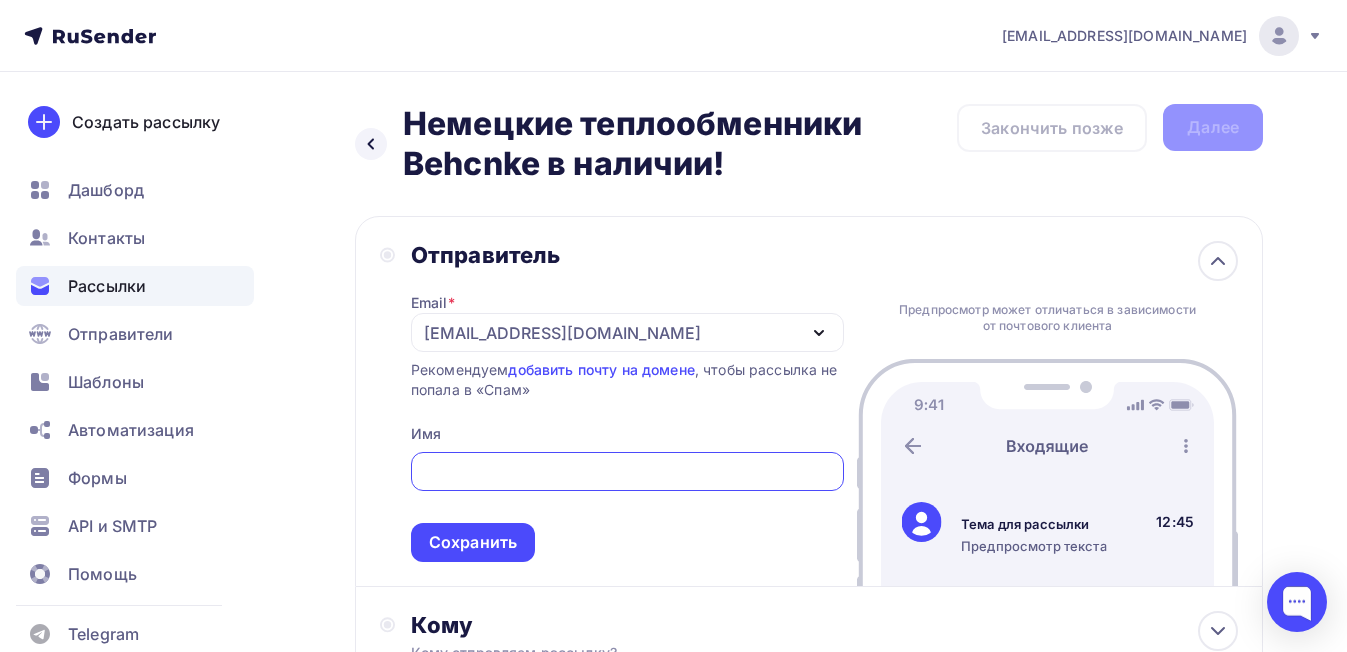 click at bounding box center (627, 472) 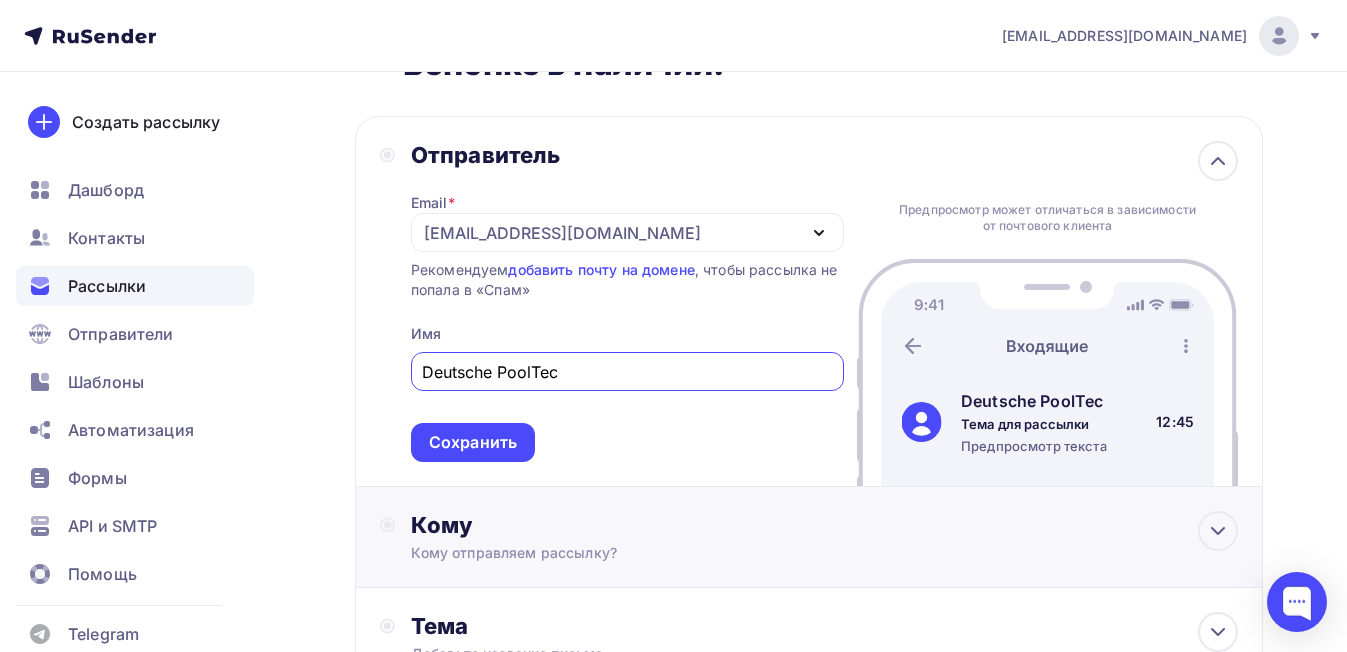 scroll, scrollTop: 200, scrollLeft: 0, axis: vertical 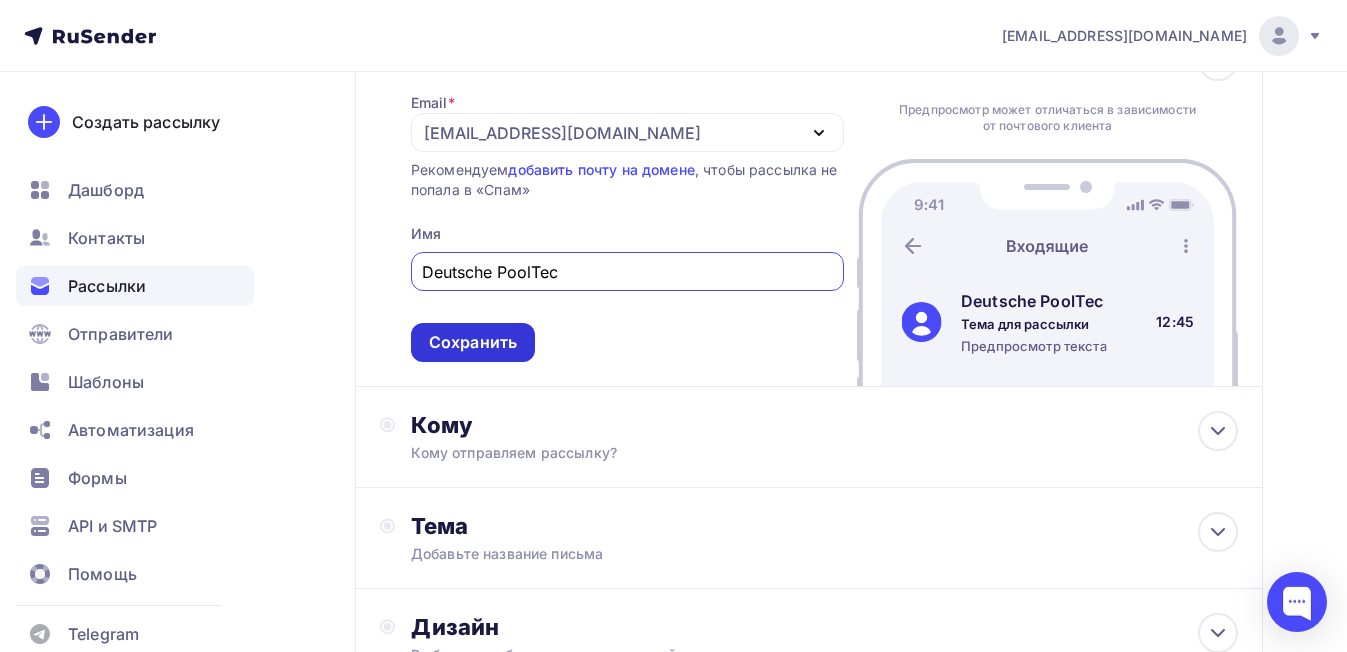 type on "Deutsche PoolTec" 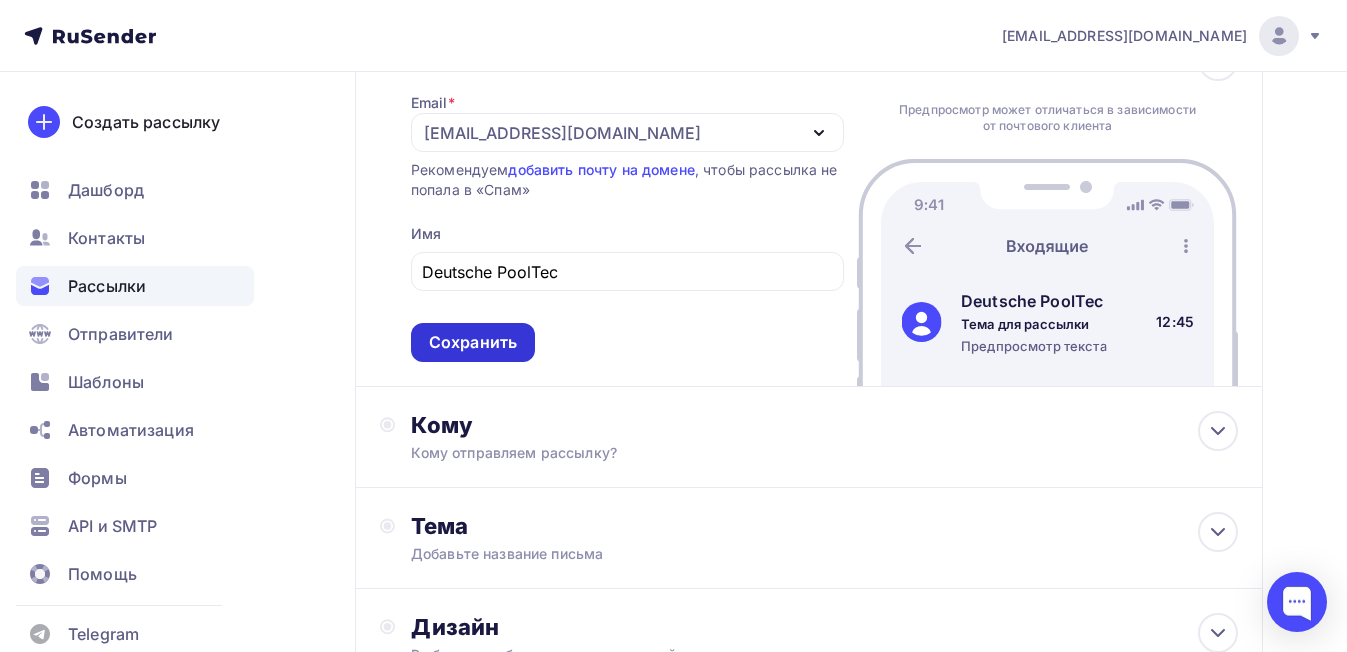 click on "Сохранить" at bounding box center [473, 342] 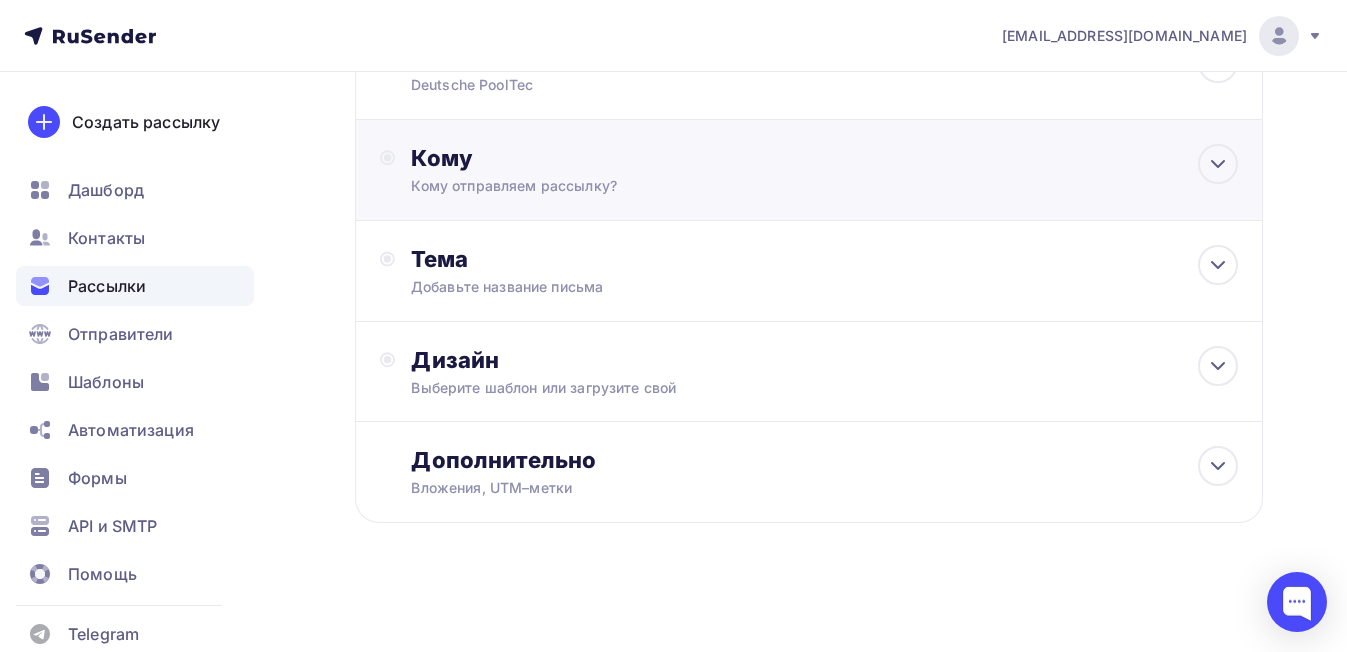 click on "Кому" at bounding box center (824, 158) 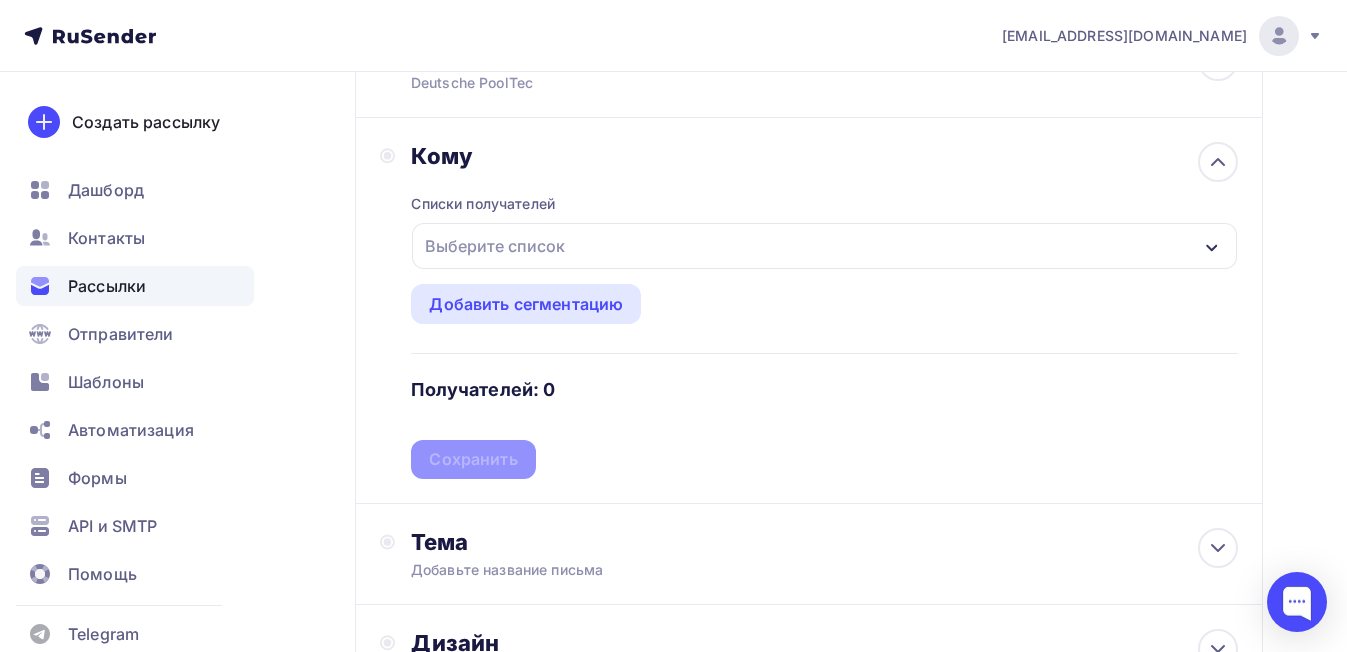 click on "Выберите список" at bounding box center [495, 246] 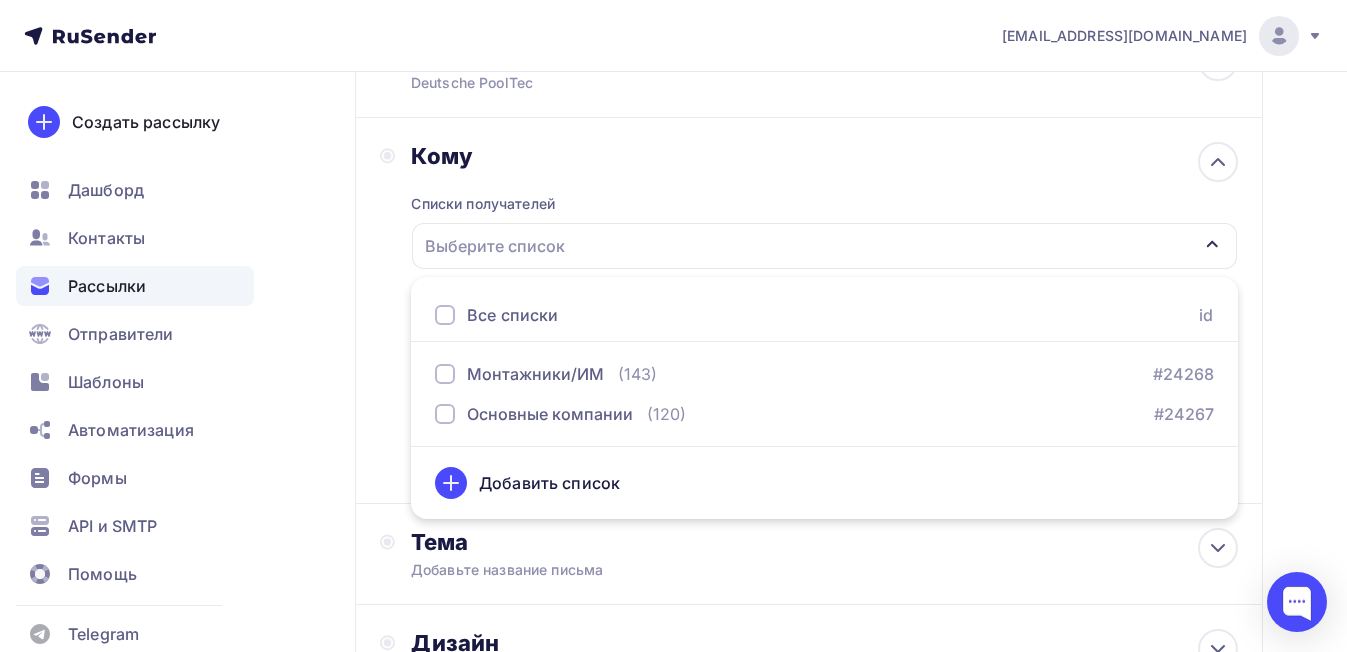 click at bounding box center (445, 315) 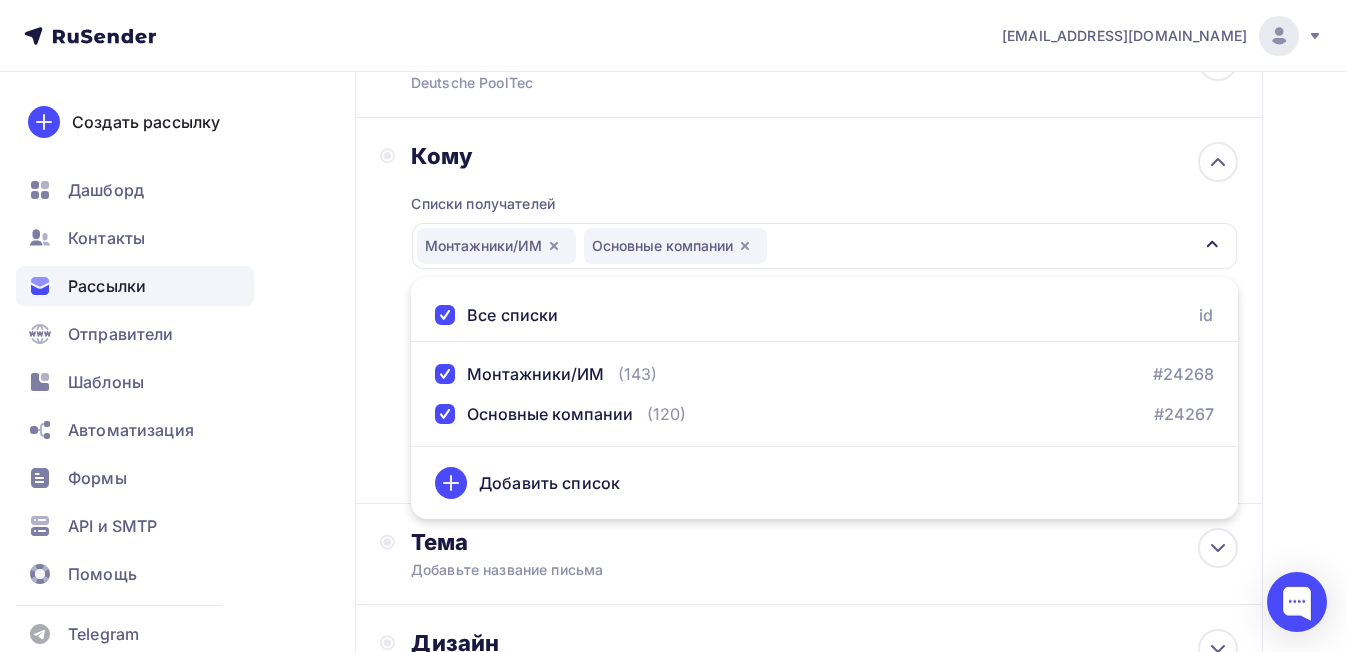 click on "Кому
Списки получателей
Монтажники/ИМ
Основные компании
Все списки
id
Монтажники/ИМ
(143)
#24268
Основные компании
(120)
#24267
Добавить список
Добавить сегментацию
Получателей:
258
Сохранить" at bounding box center [809, 311] 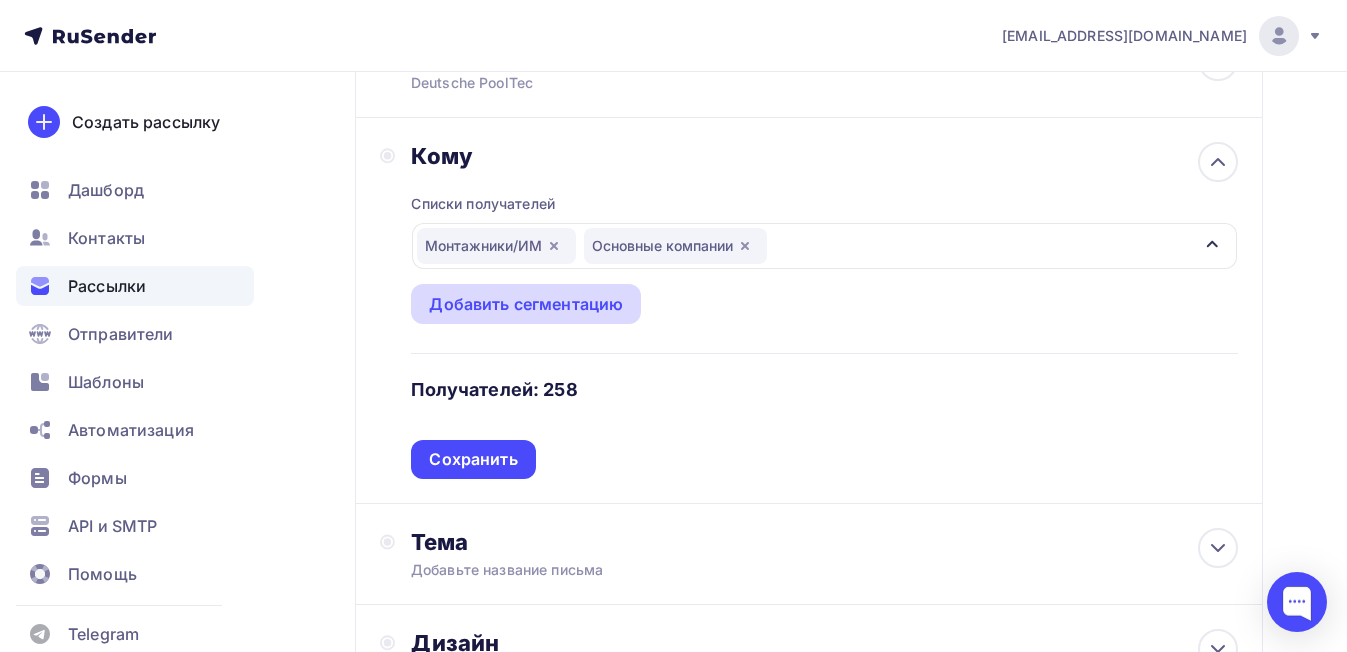 click on "Добавить сегментацию" at bounding box center [526, 304] 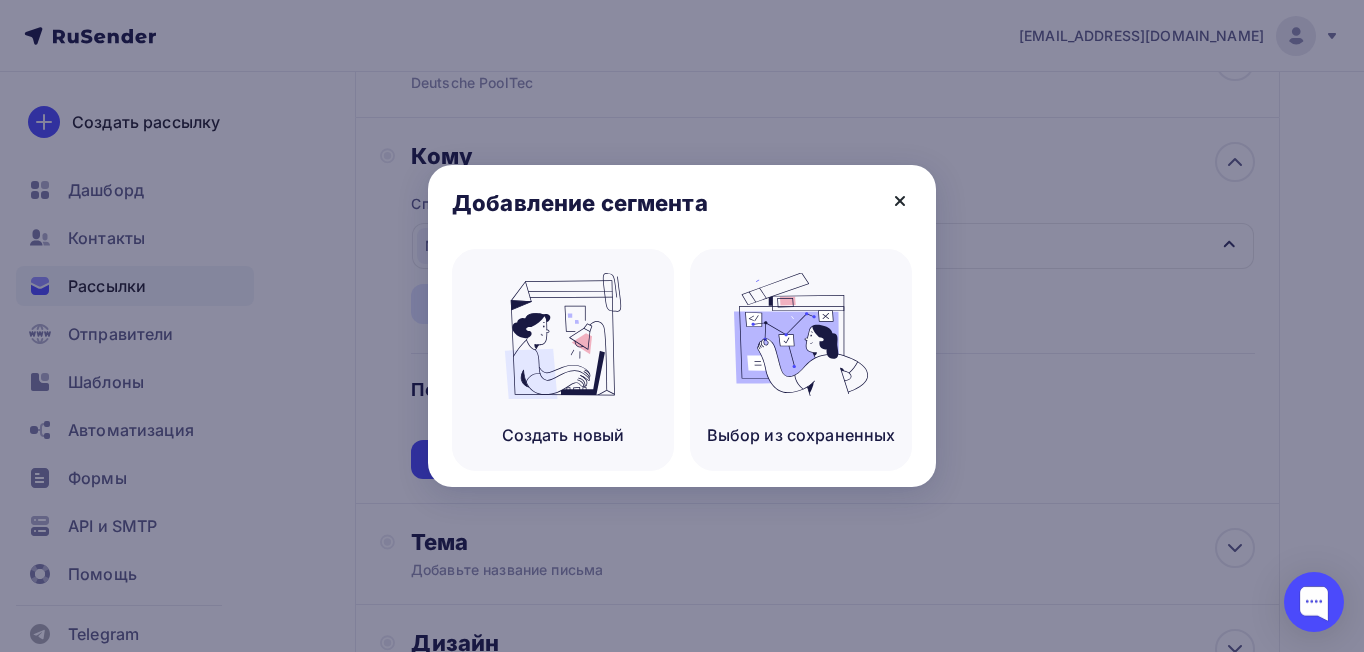 click 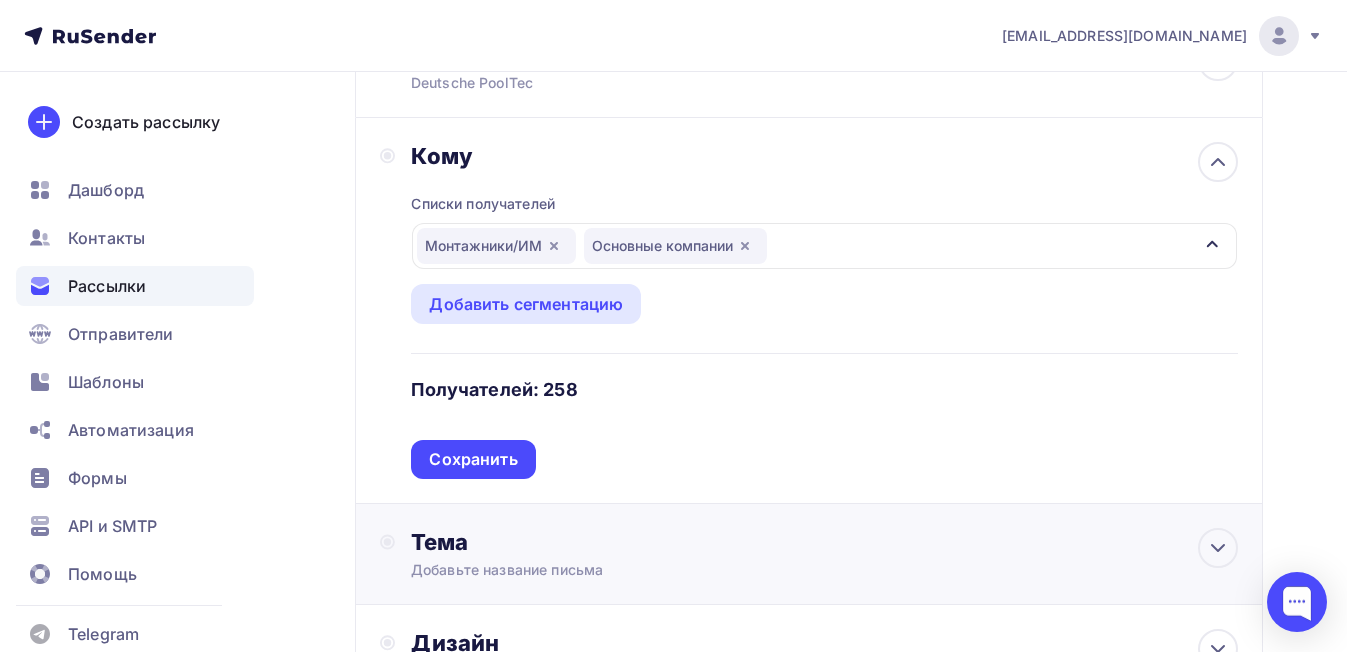 click on "Тема" at bounding box center [608, 542] 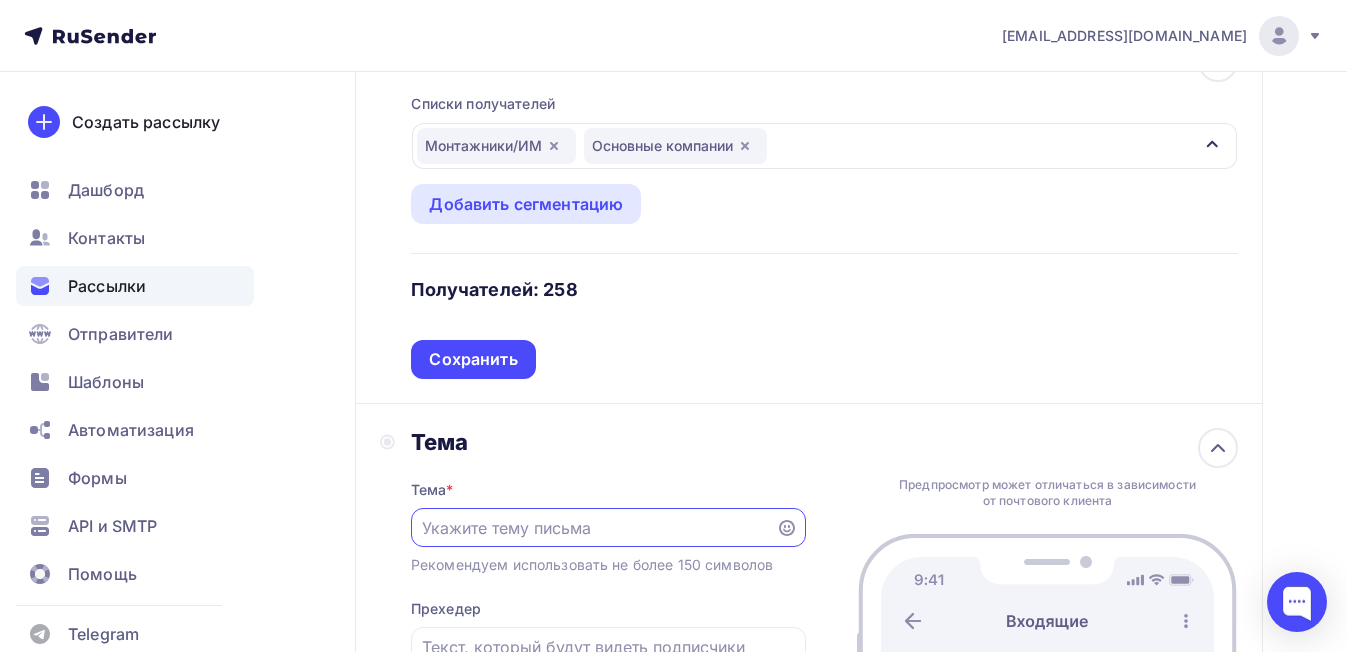 scroll, scrollTop: 400, scrollLeft: 0, axis: vertical 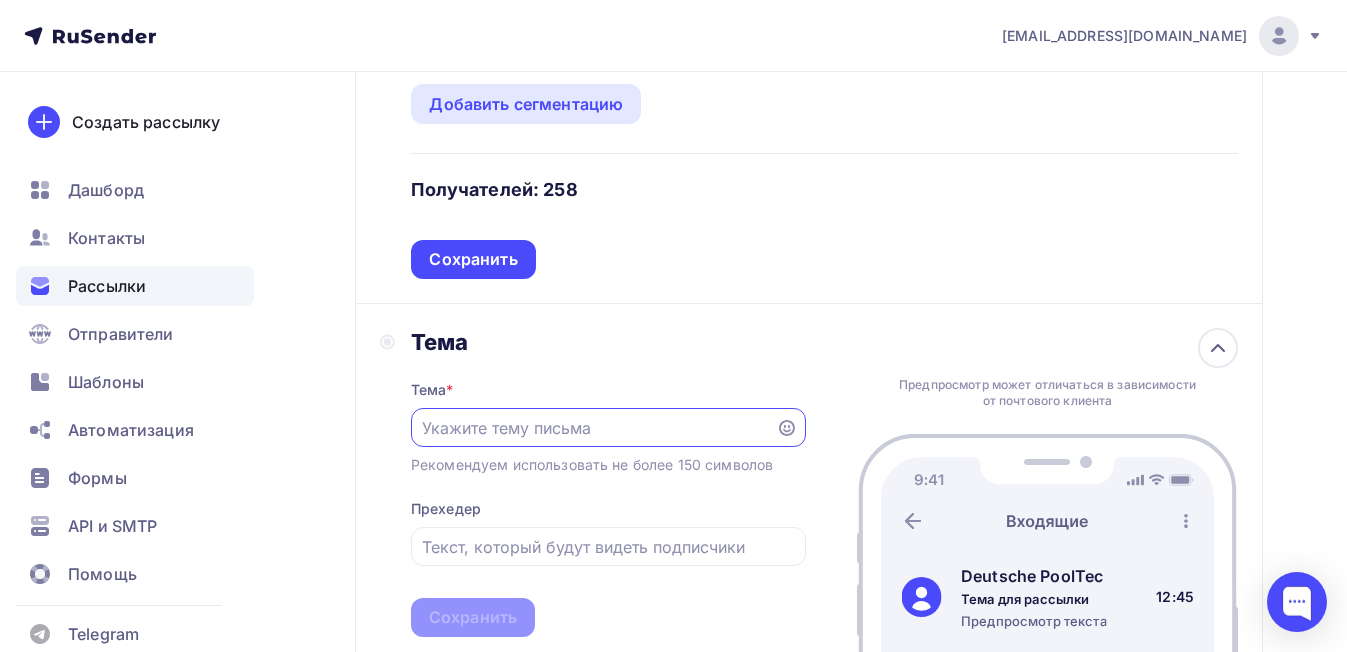 click at bounding box center (593, 428) 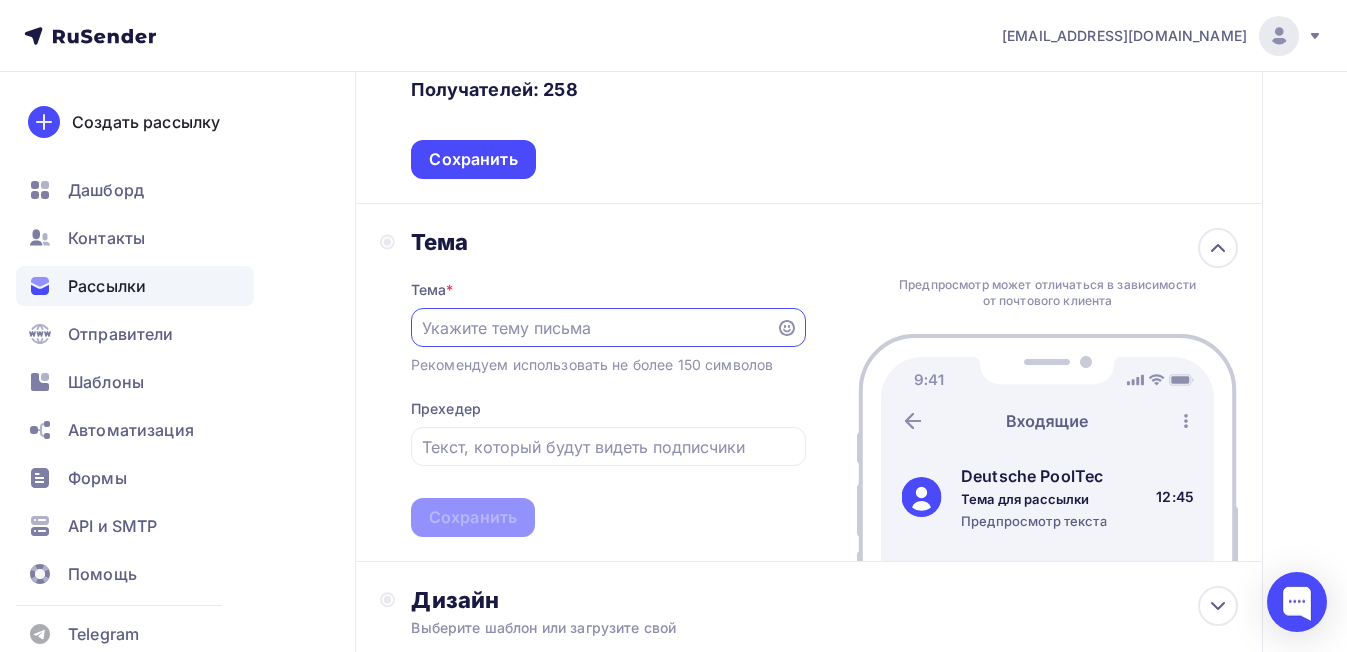 scroll, scrollTop: 600, scrollLeft: 0, axis: vertical 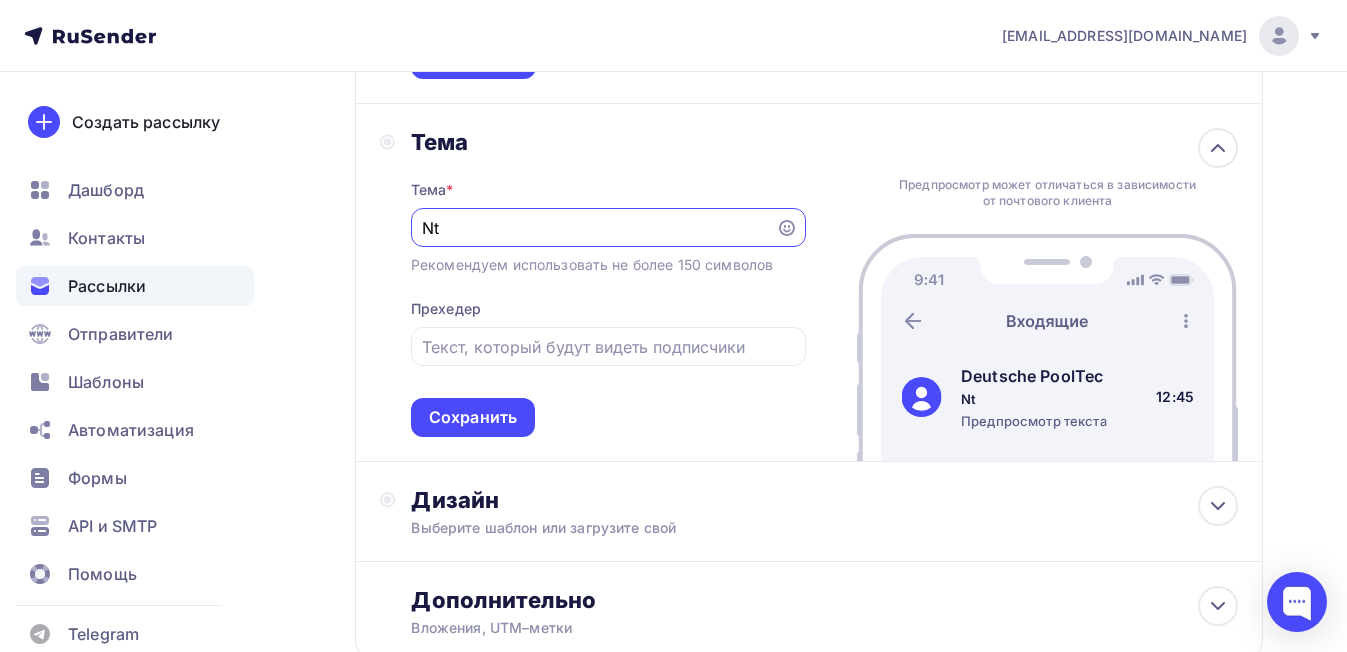 type on "N" 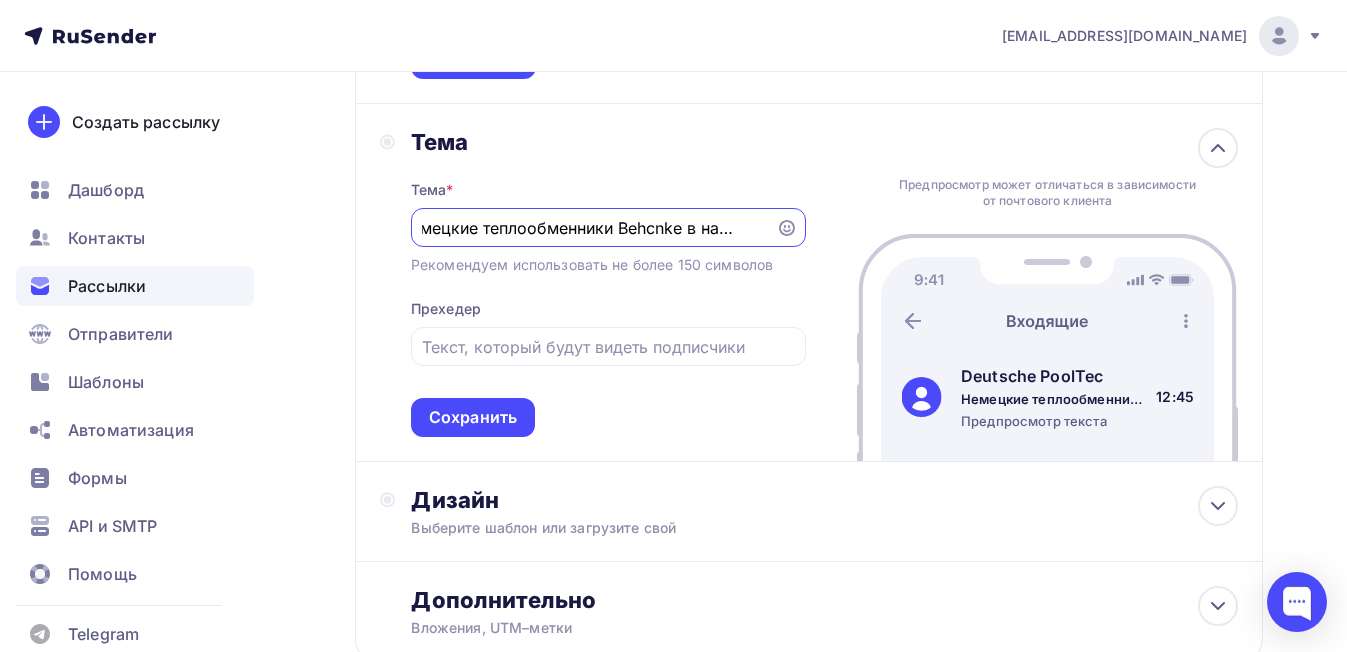 scroll, scrollTop: 0, scrollLeft: 28, axis: horizontal 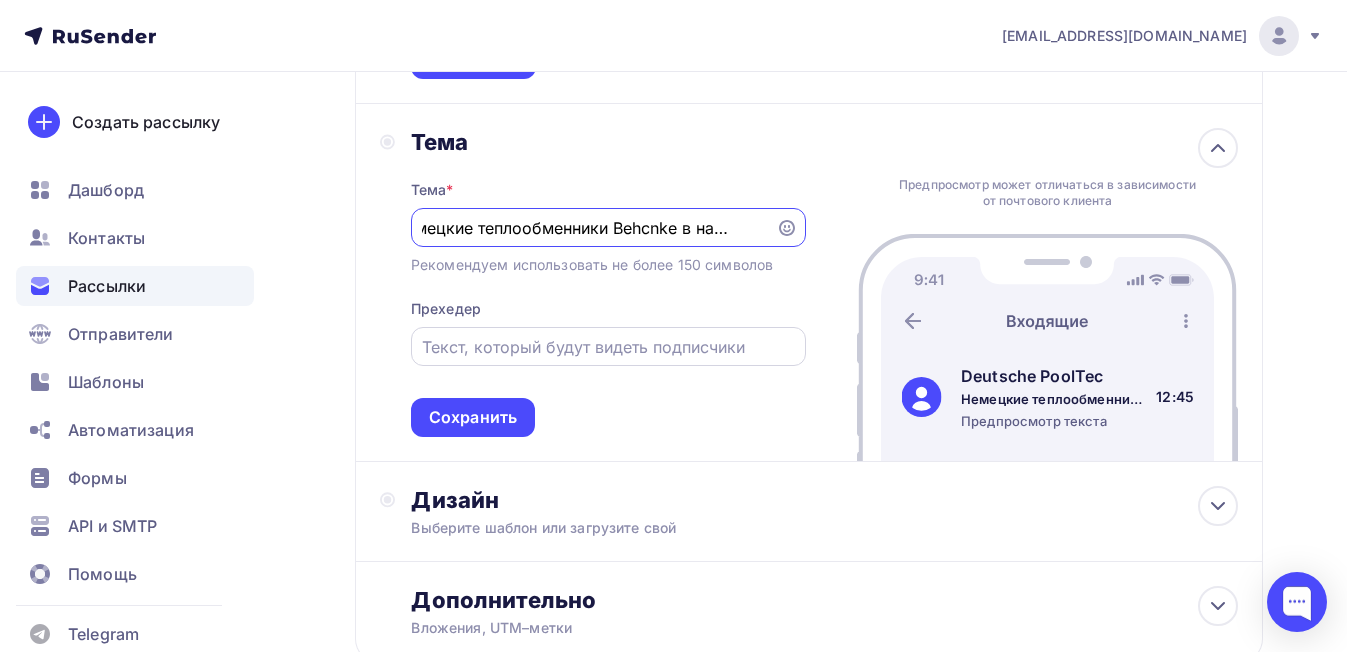 type on "Немецкие теплообменники Behcnke в наличии!" 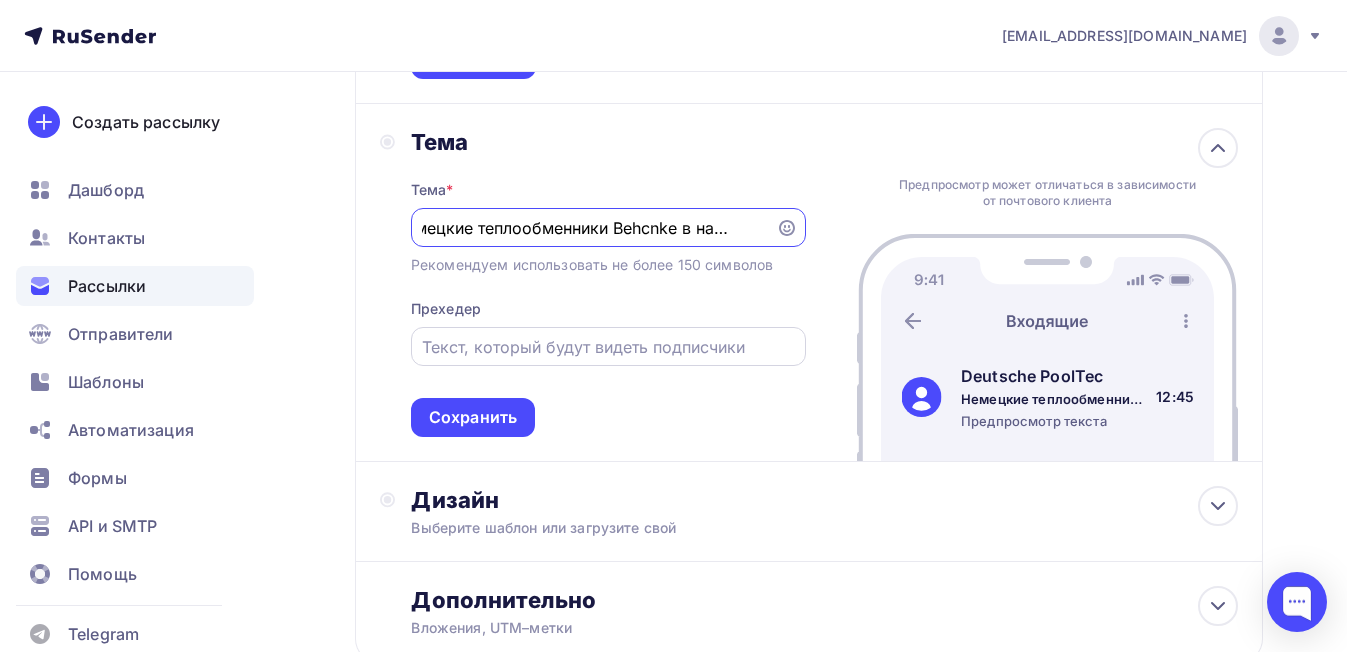 scroll, scrollTop: 0, scrollLeft: 0, axis: both 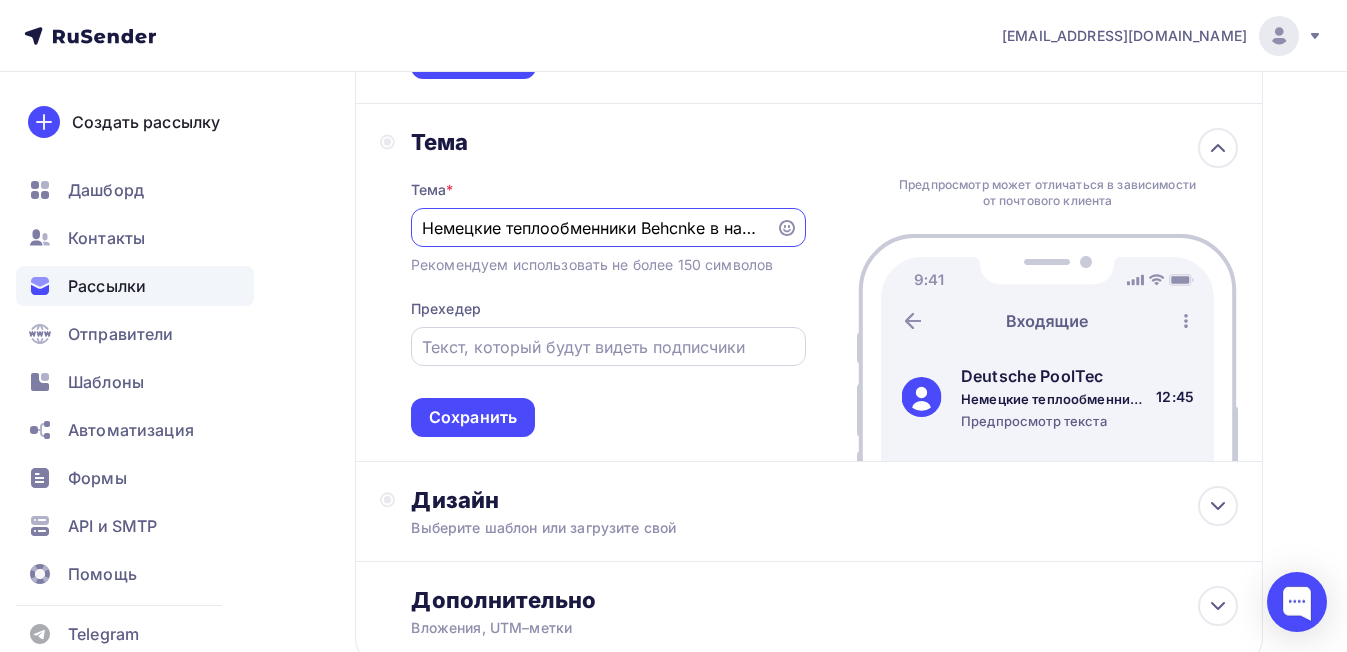 click at bounding box center [608, 347] 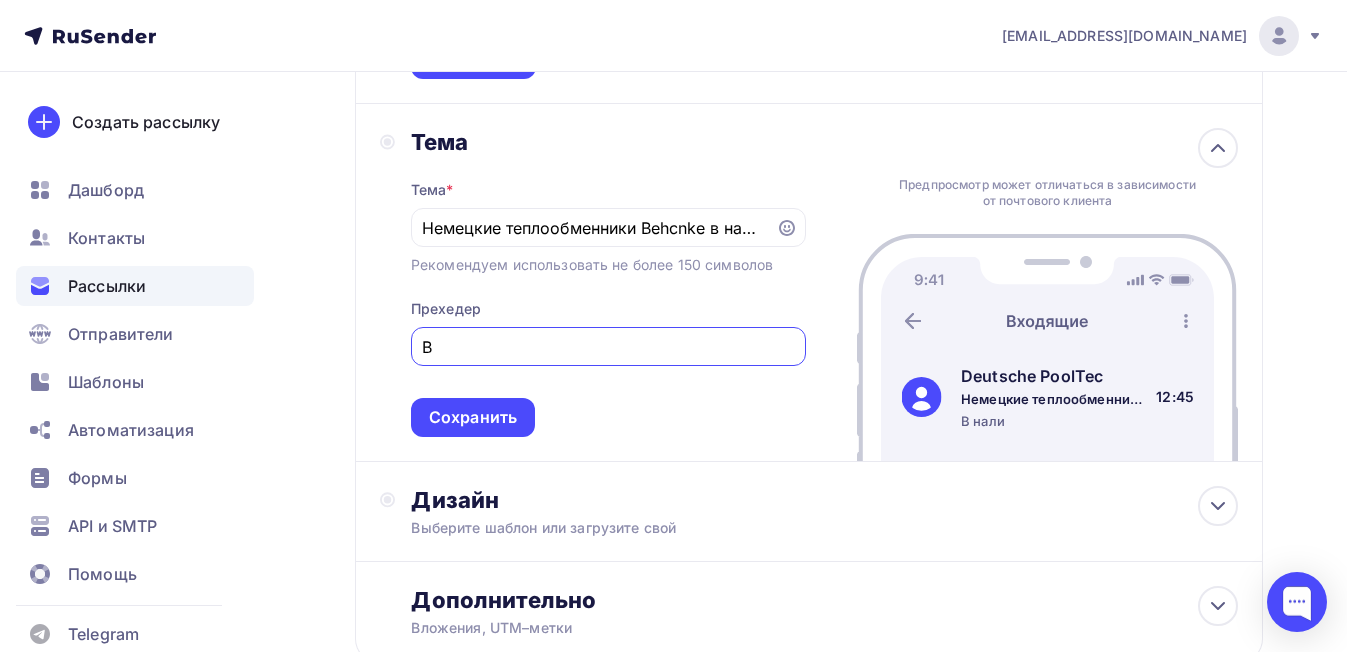 type on "В" 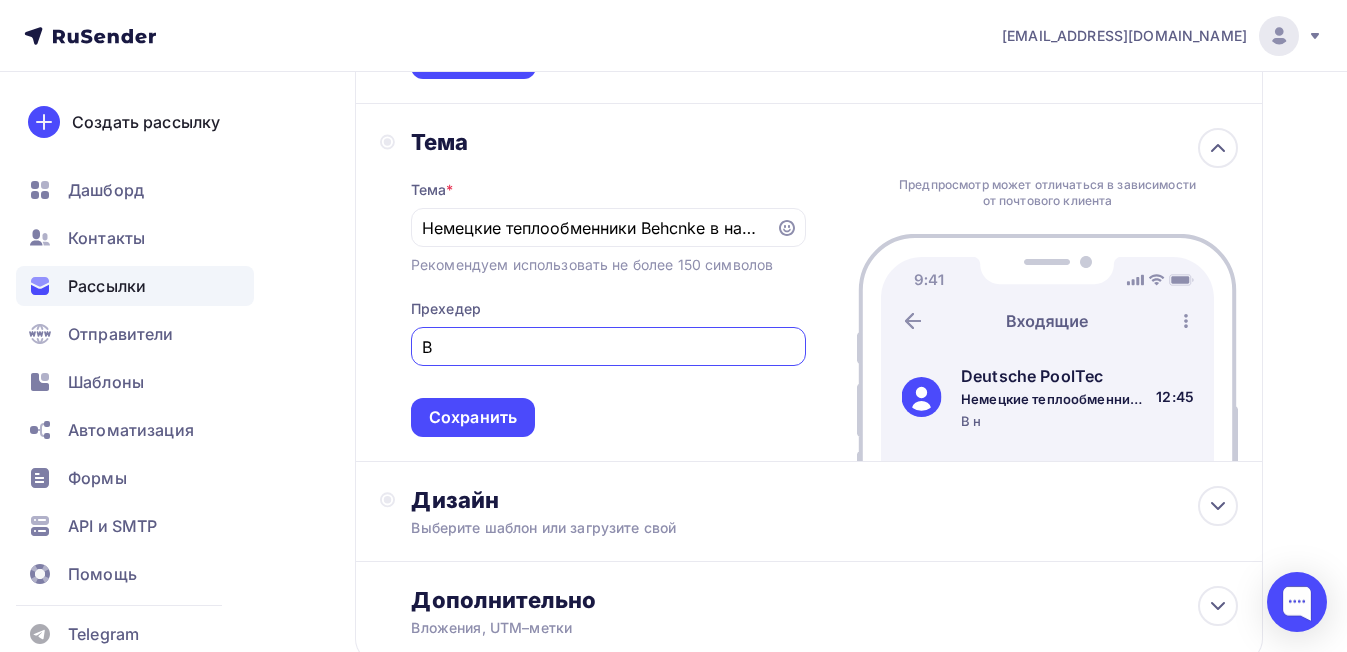 type on "В" 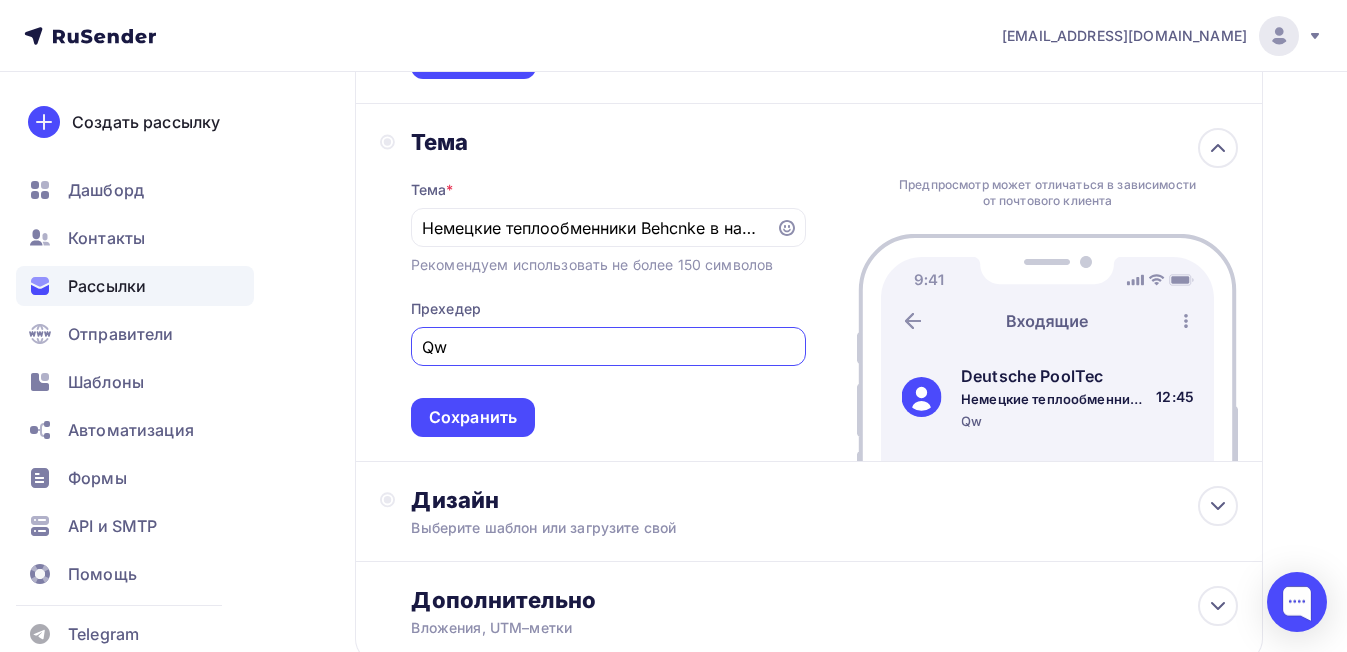 type on "Q" 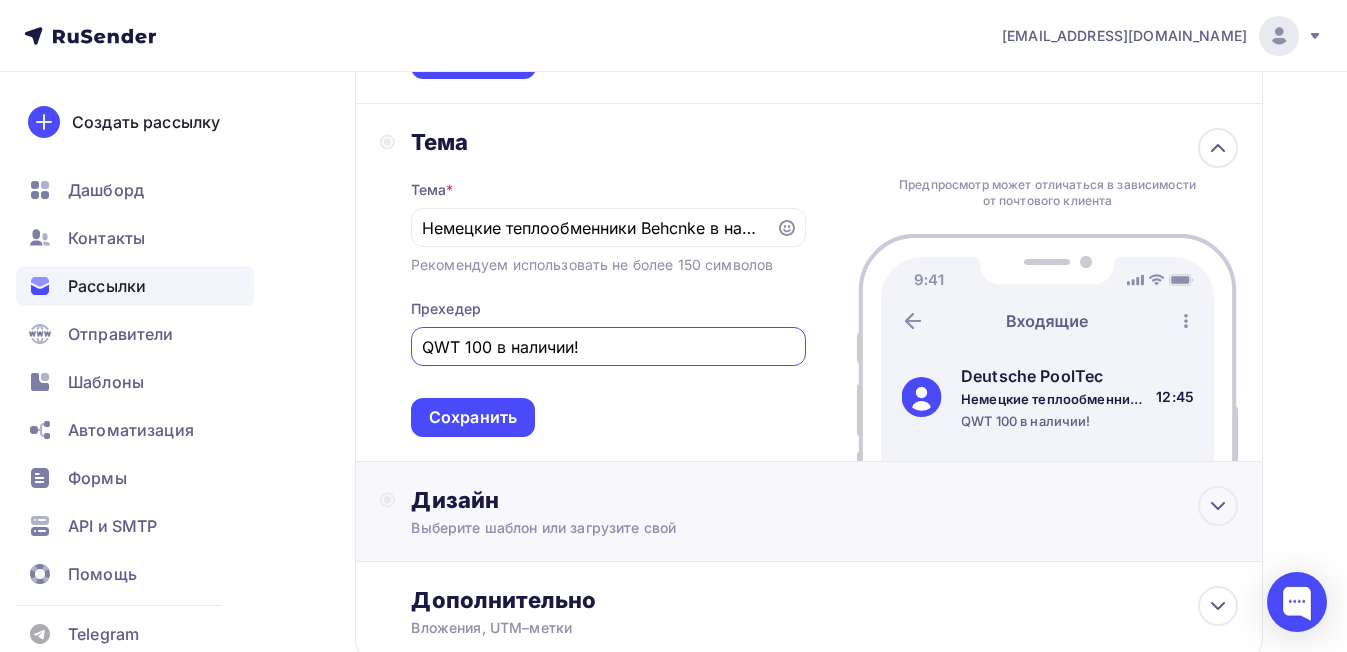 scroll, scrollTop: 740, scrollLeft: 0, axis: vertical 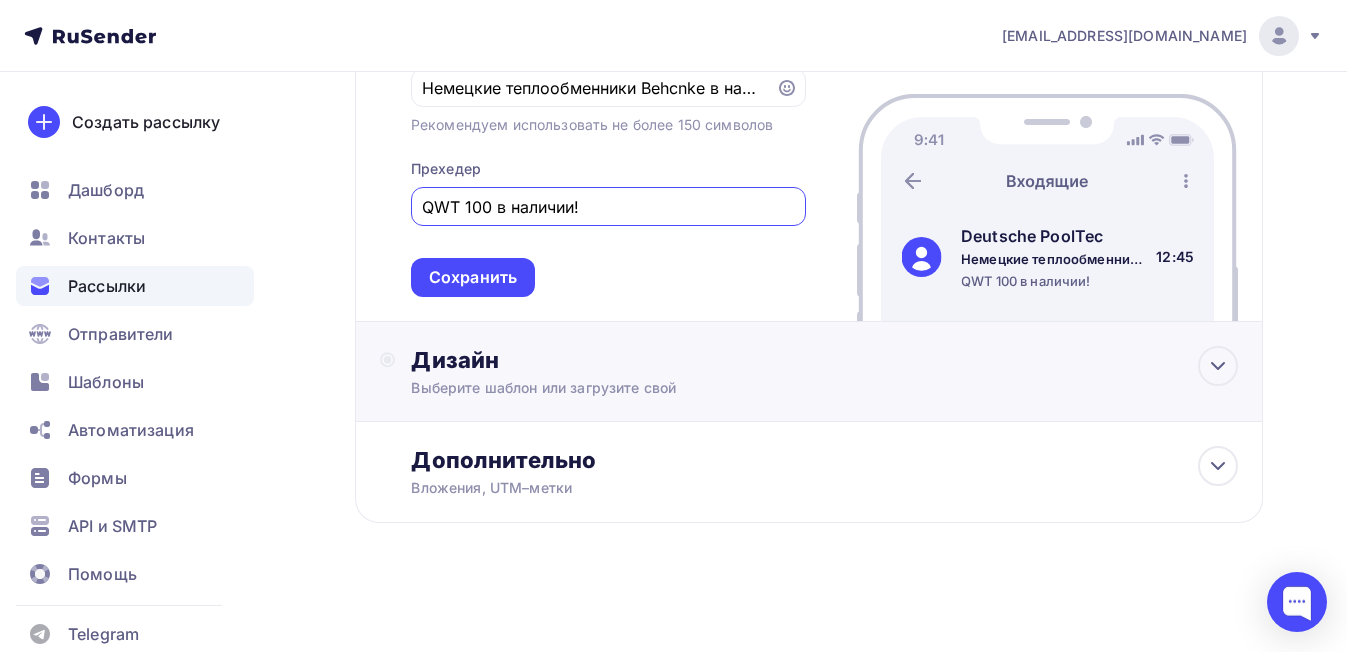 type on "QWT 100 в наличии!" 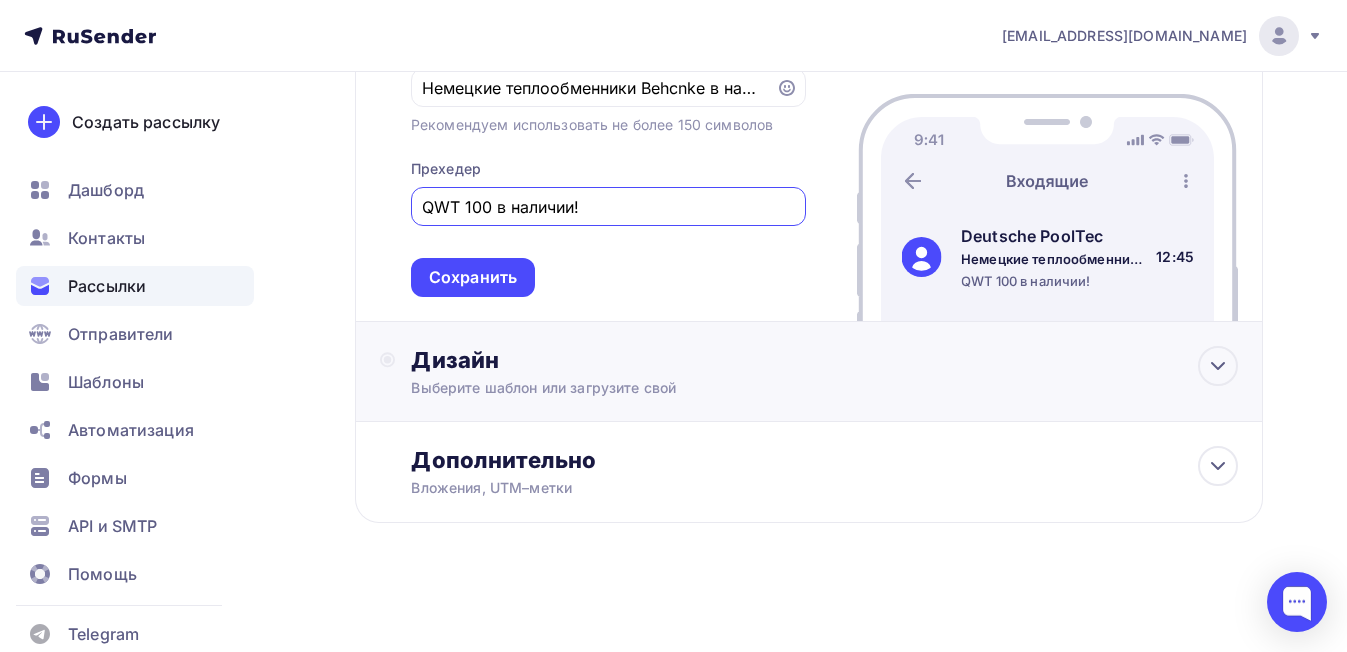 click on "Дизайн" at bounding box center [824, 360] 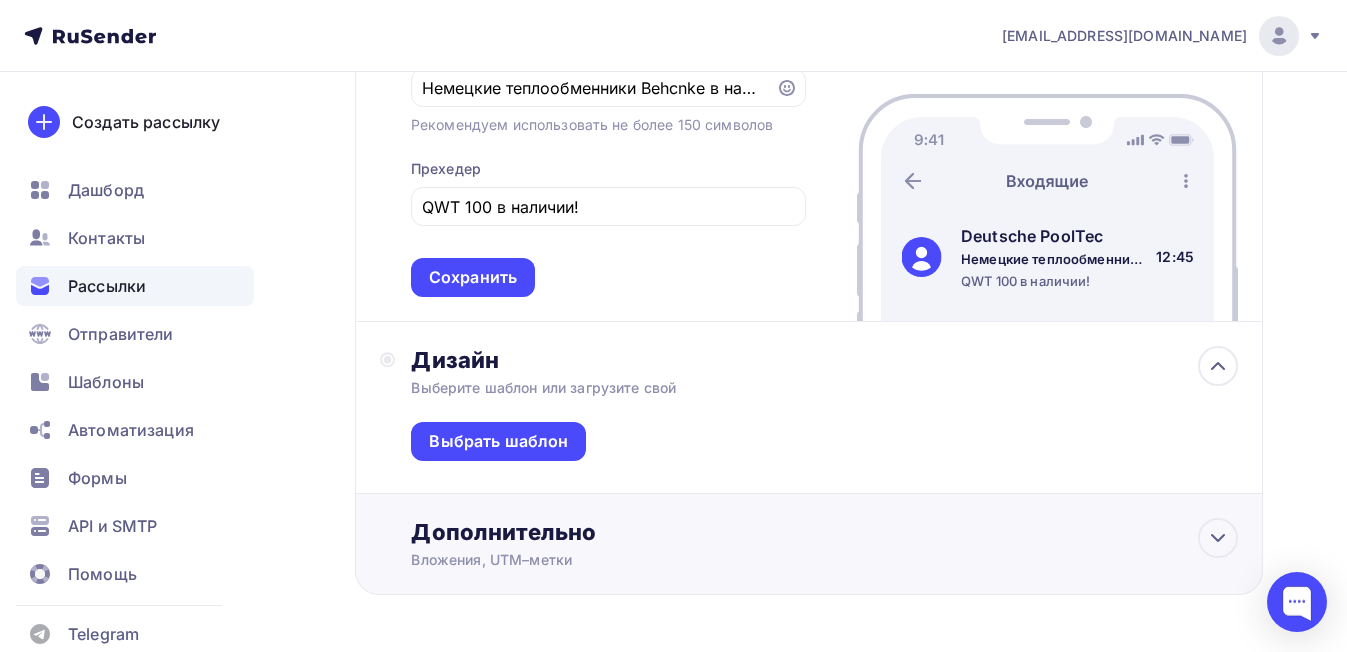 click on "Вложения, UTM–метки" at bounding box center (783, 560) 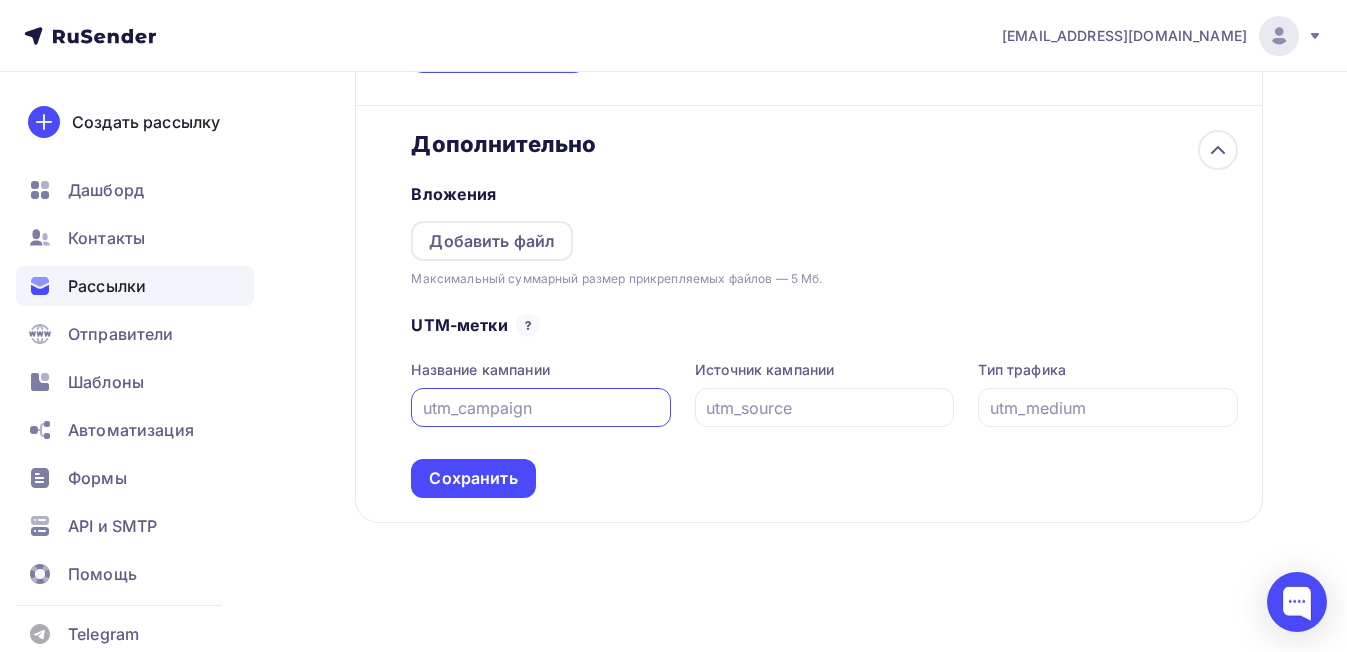 scroll, scrollTop: 1028, scrollLeft: 0, axis: vertical 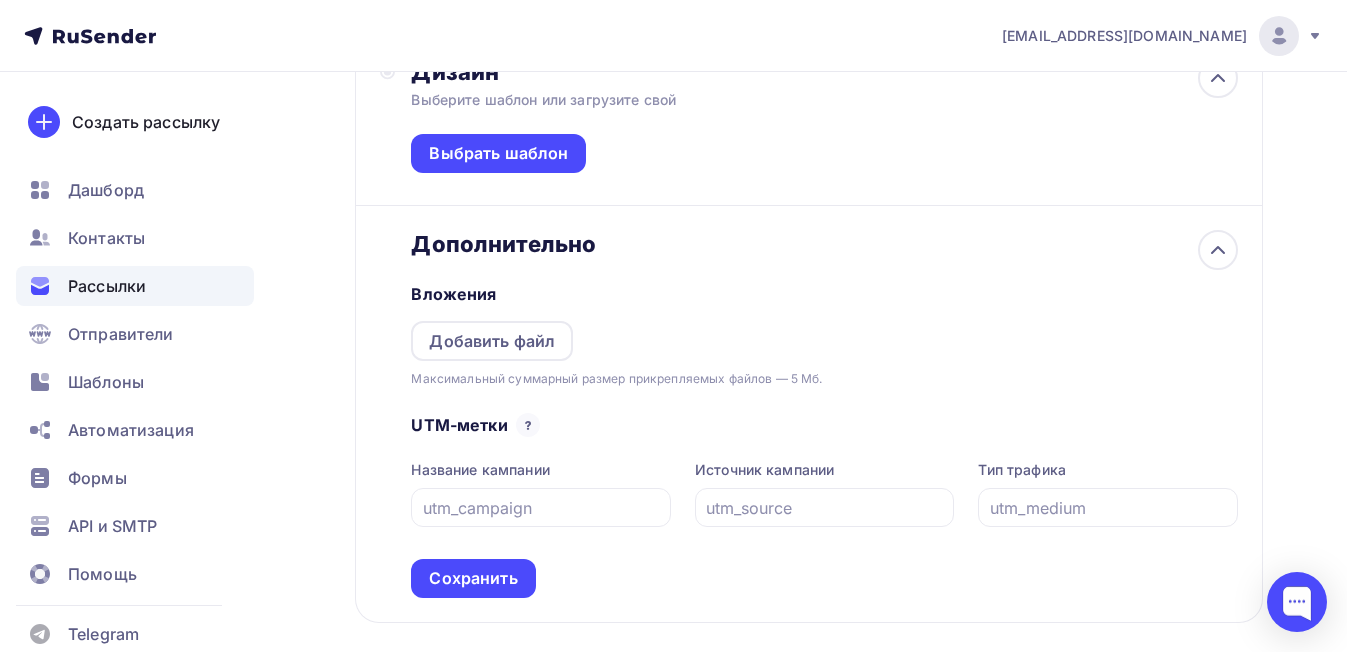 click on "Дополнительно     Вложения       Добавить файл
Максимальный суммарный размер прикрепляемых файлов — 5 Мб.
UTM-метки
Название кампании
Источник кампании
Тип трафика              Сохранить" at bounding box center [809, 414] 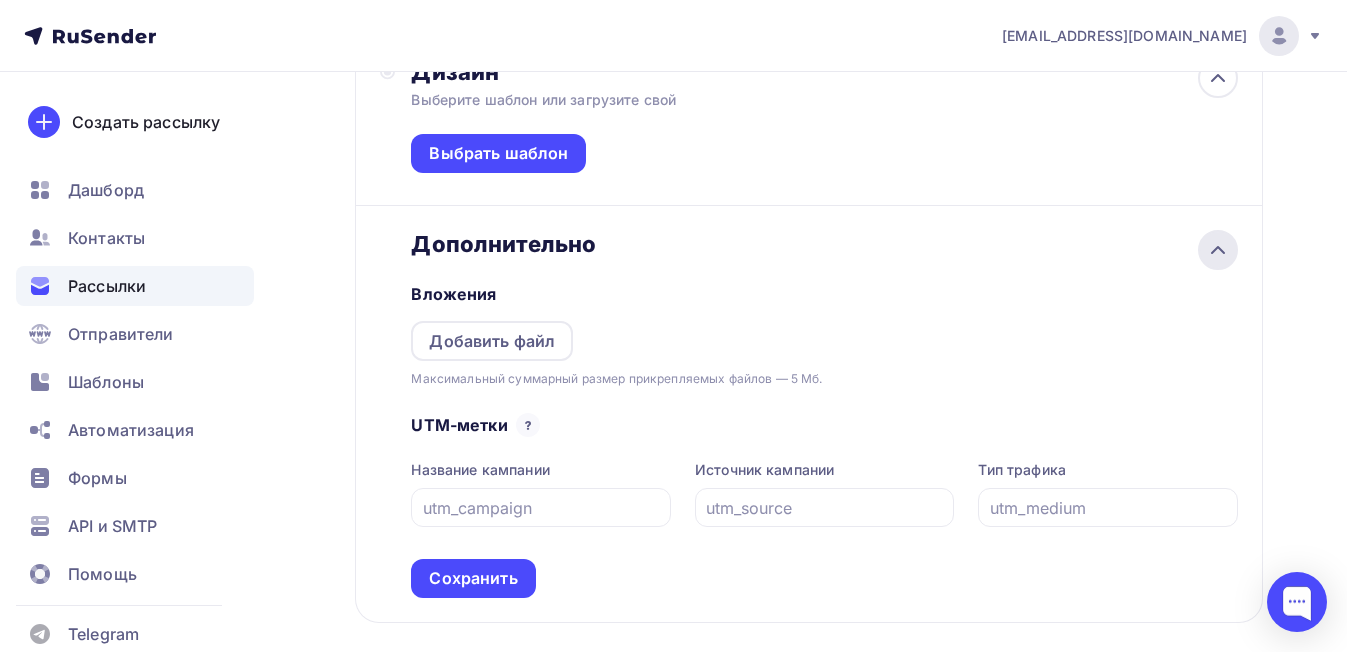 click at bounding box center [1218, 250] 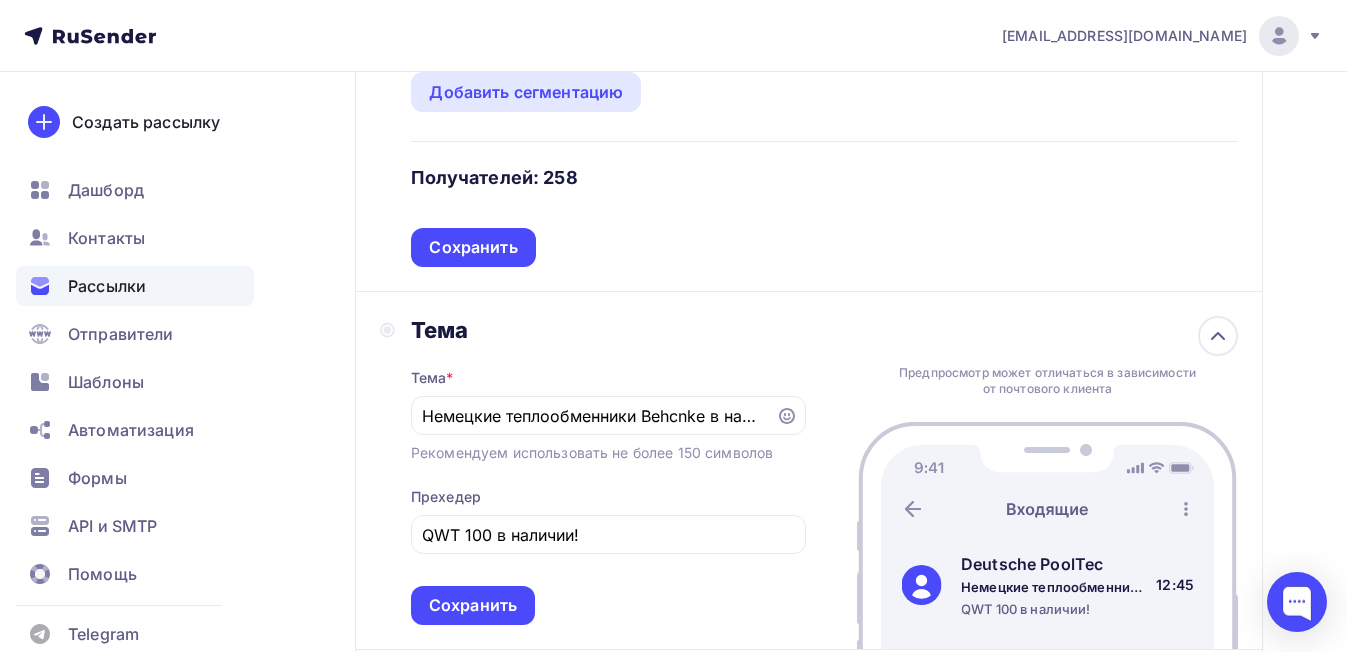 scroll, scrollTop: 512, scrollLeft: 0, axis: vertical 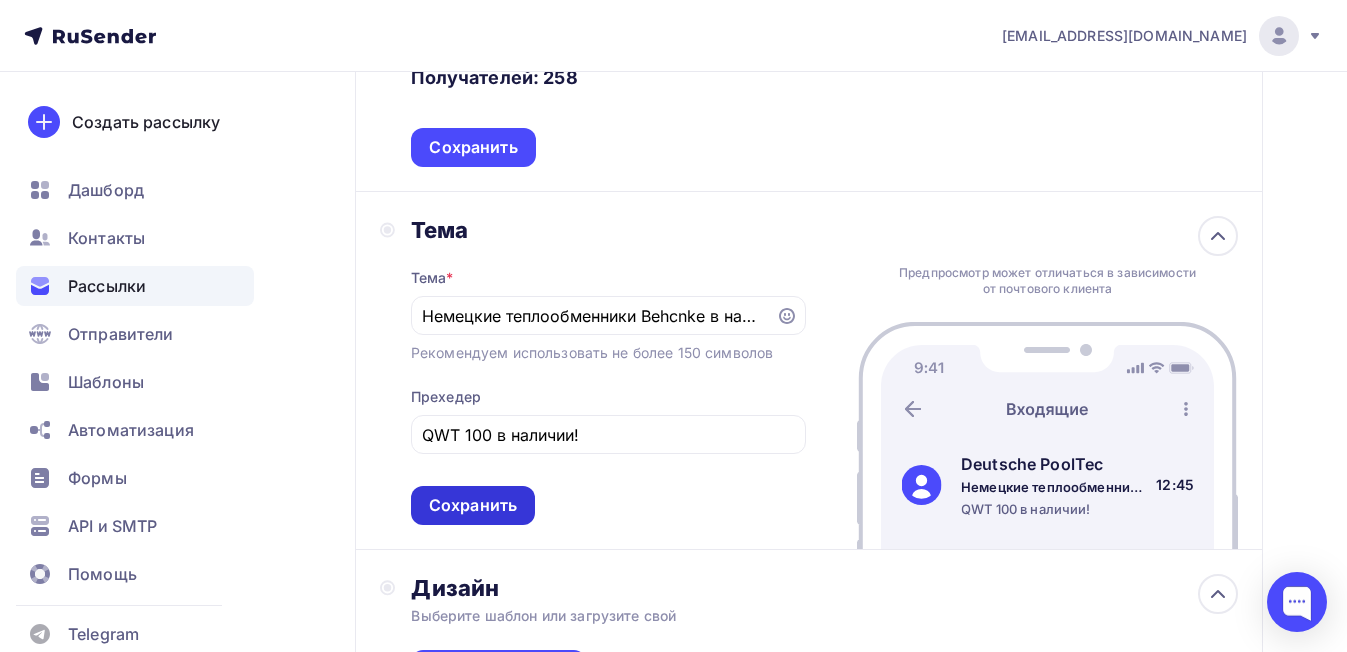 click on "Сохранить" at bounding box center (473, 505) 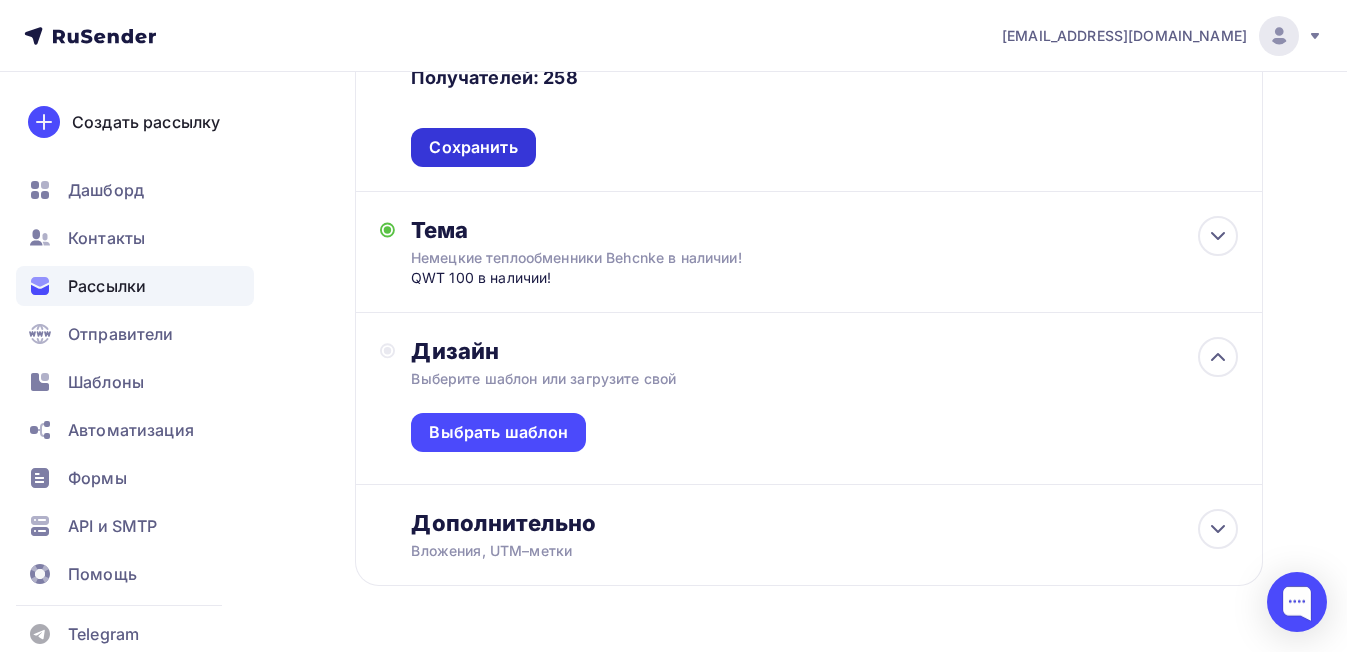 click on "Сохранить" at bounding box center (473, 147) 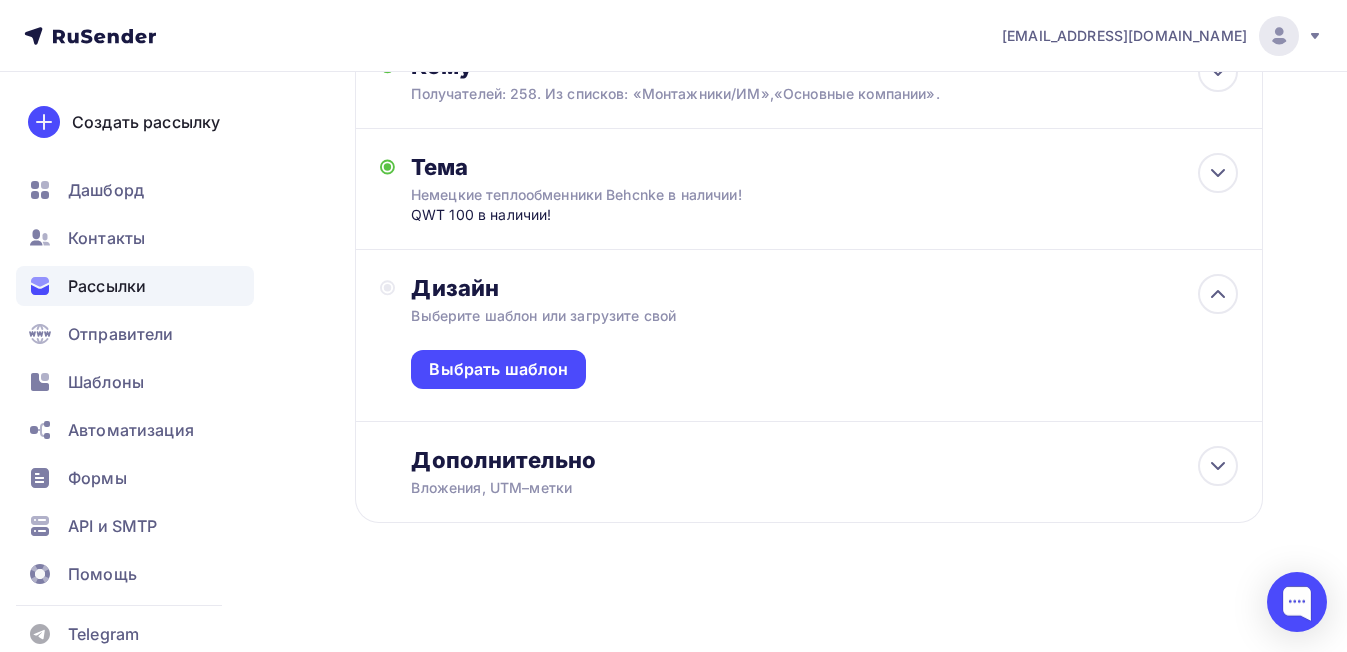 scroll, scrollTop: 190, scrollLeft: 0, axis: vertical 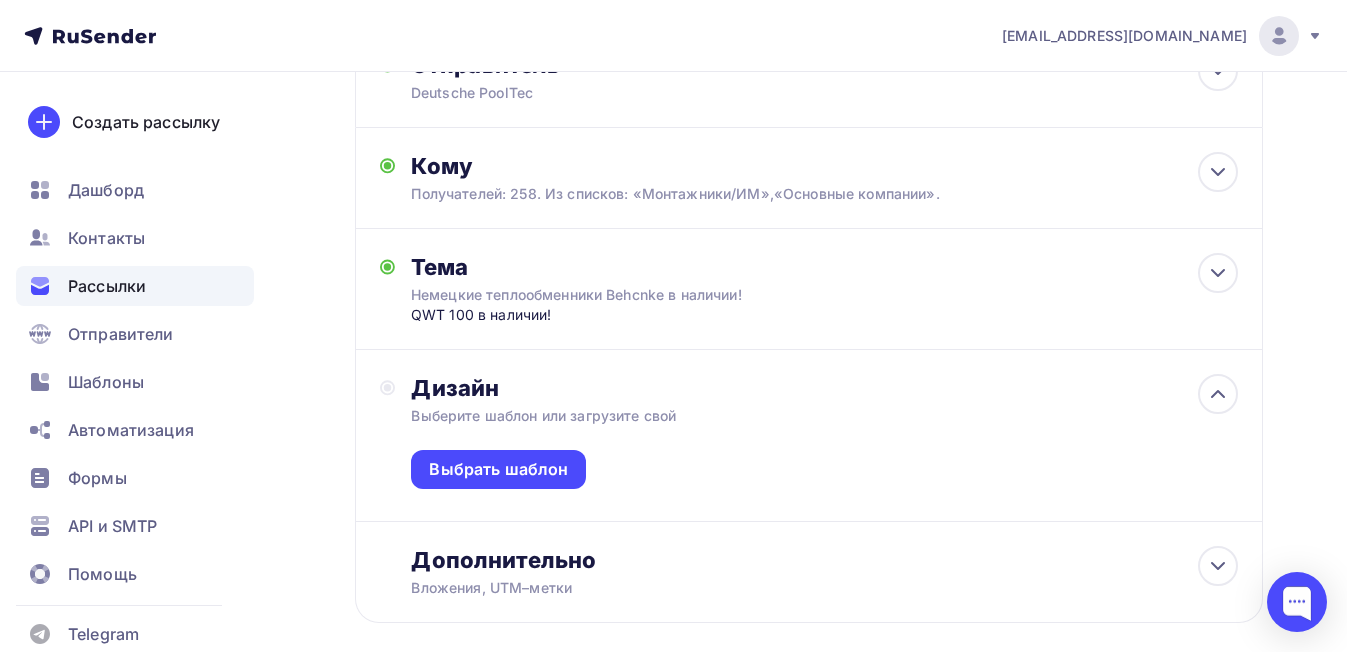 click on "Дизайн   Выберите шаблон или загрузите свой     Выбрать шаблон" at bounding box center (809, 436) 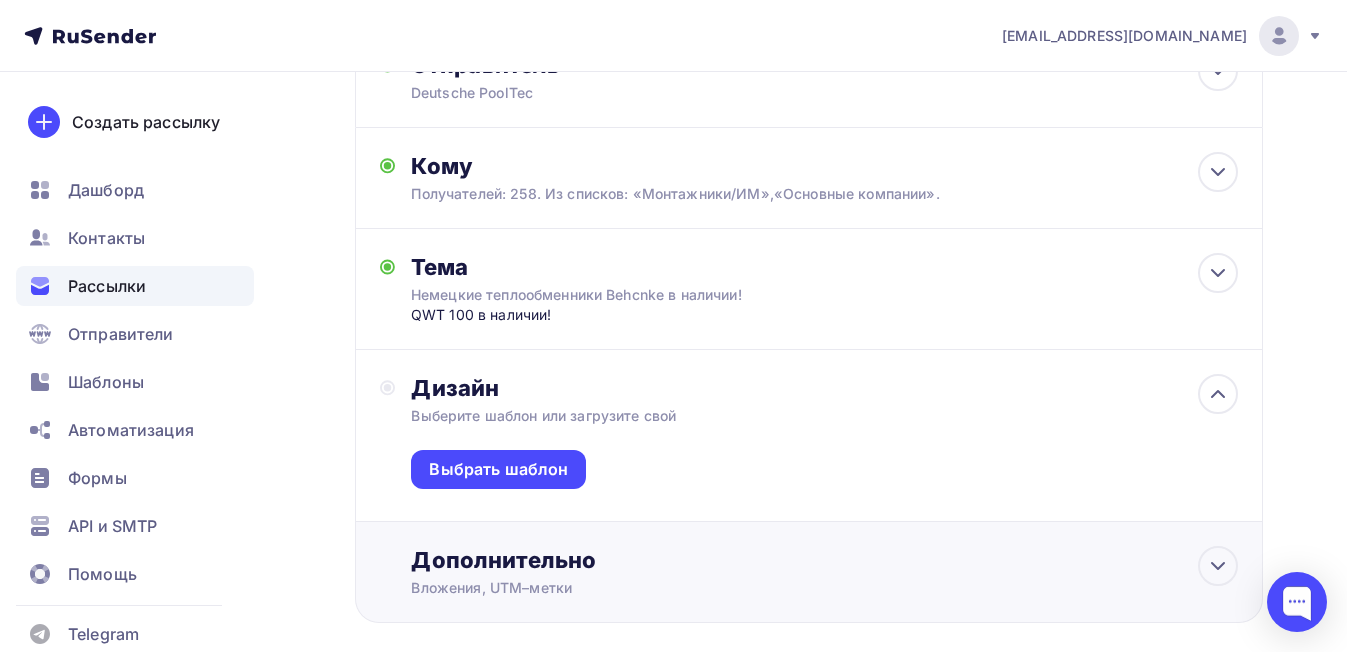 scroll, scrollTop: 0, scrollLeft: 0, axis: both 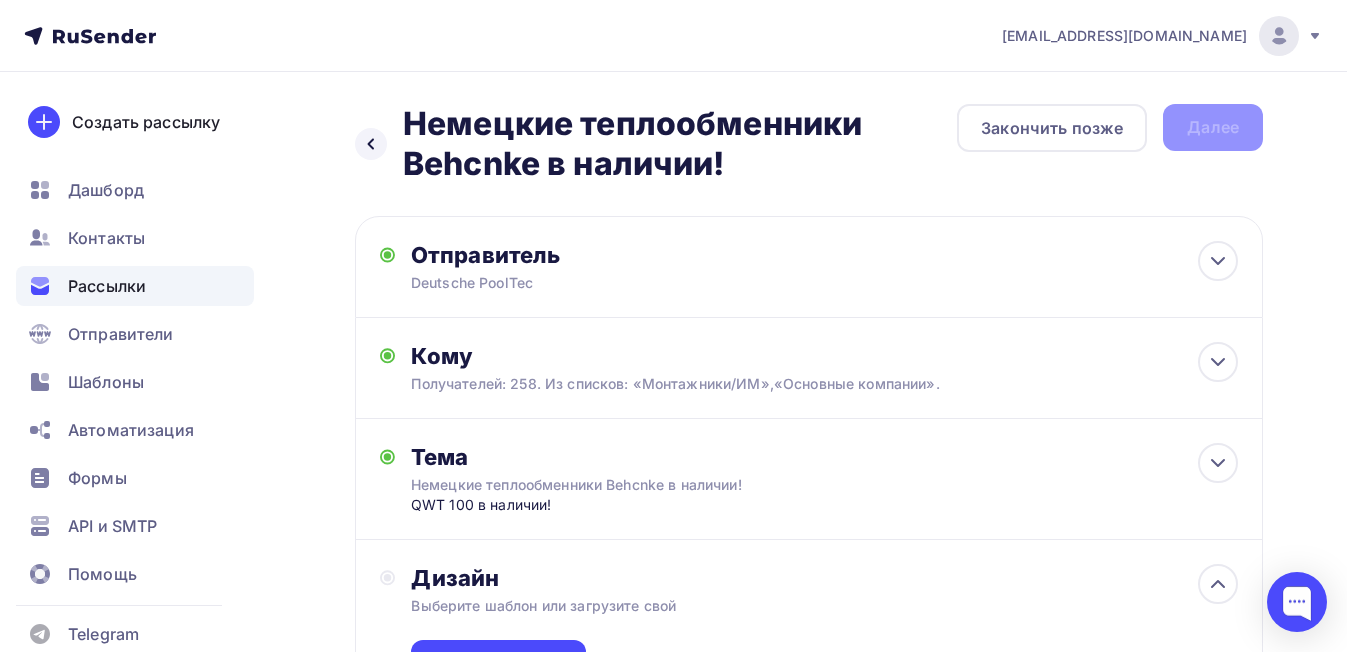 click on "Дизайн" at bounding box center [824, 578] 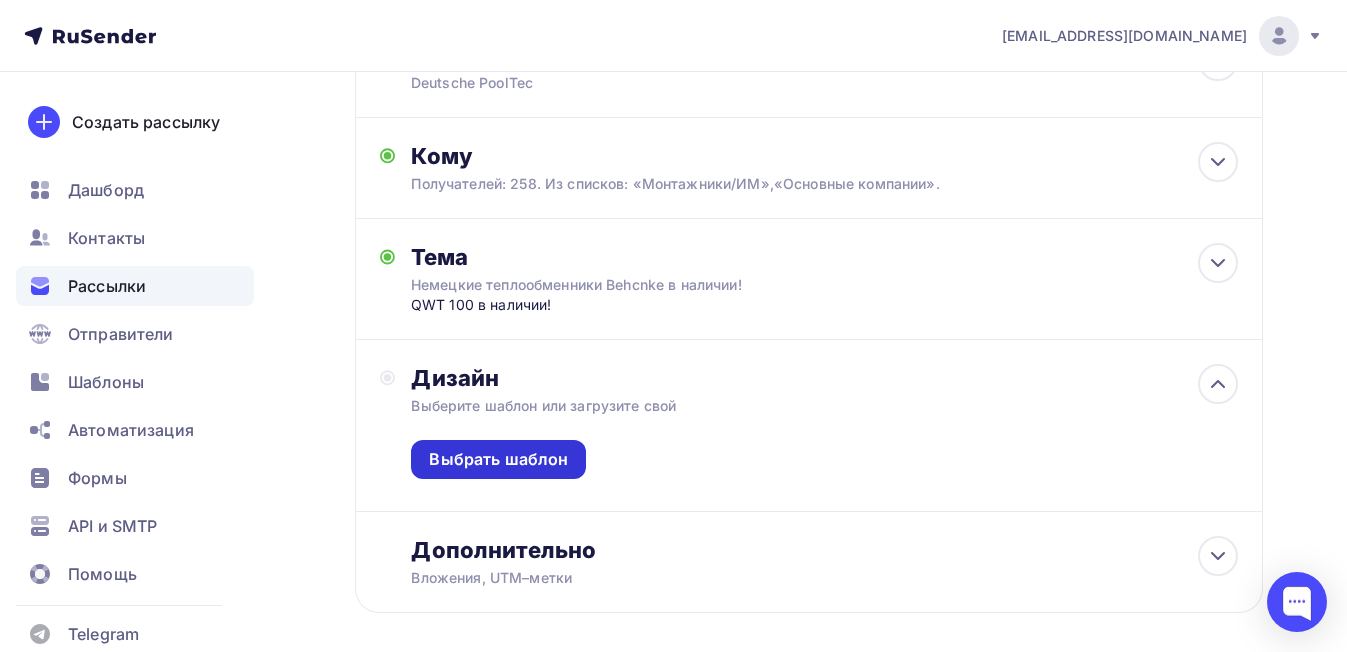 click on "Выбрать шаблон" at bounding box center (498, 459) 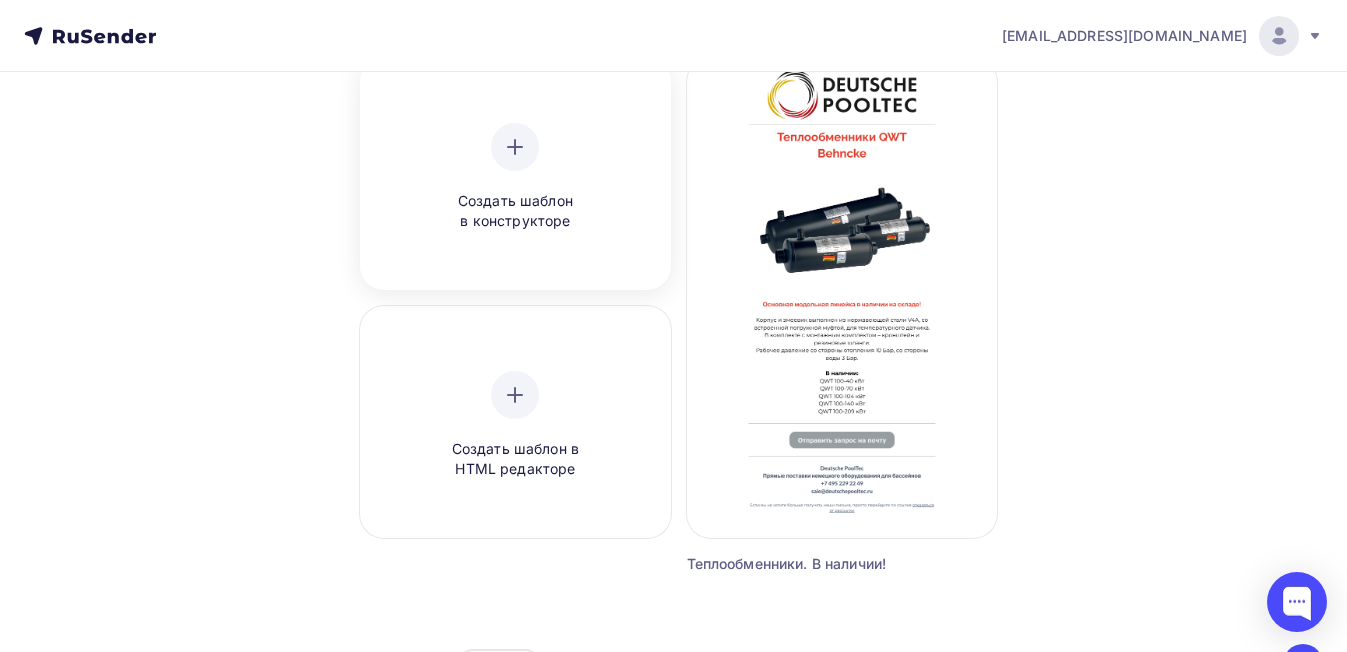 scroll, scrollTop: 0, scrollLeft: 0, axis: both 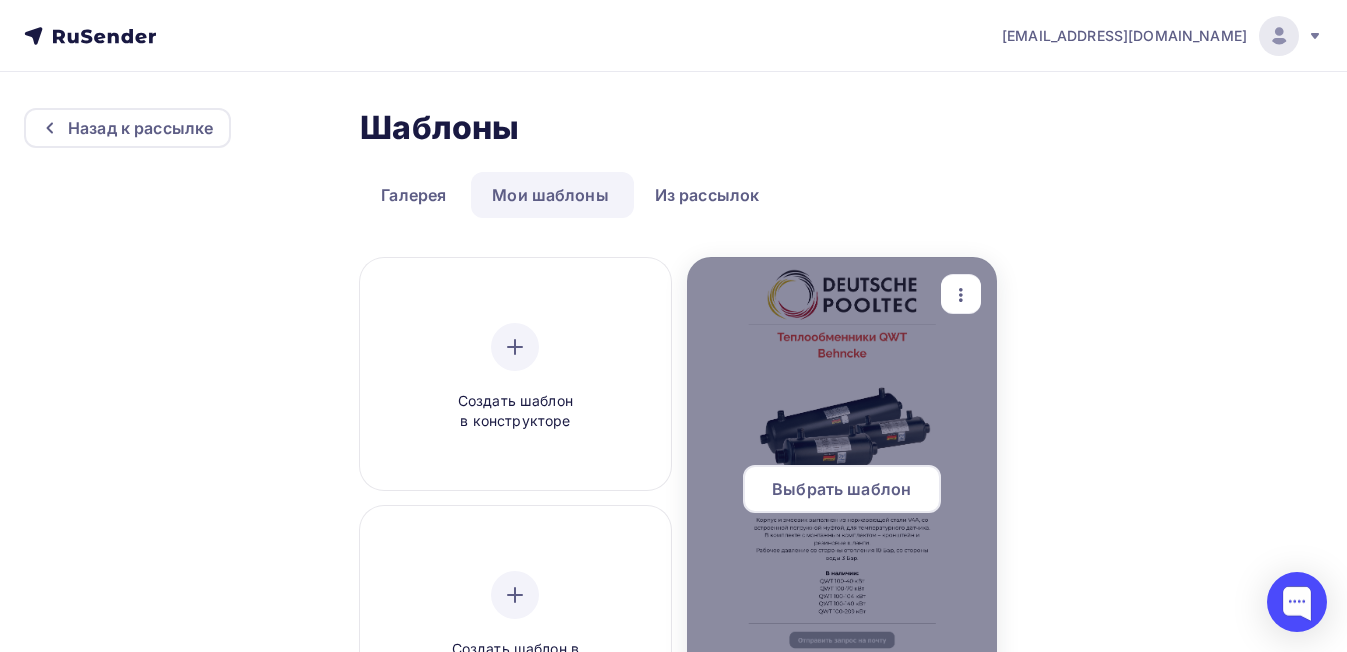 click at bounding box center (842, 497) 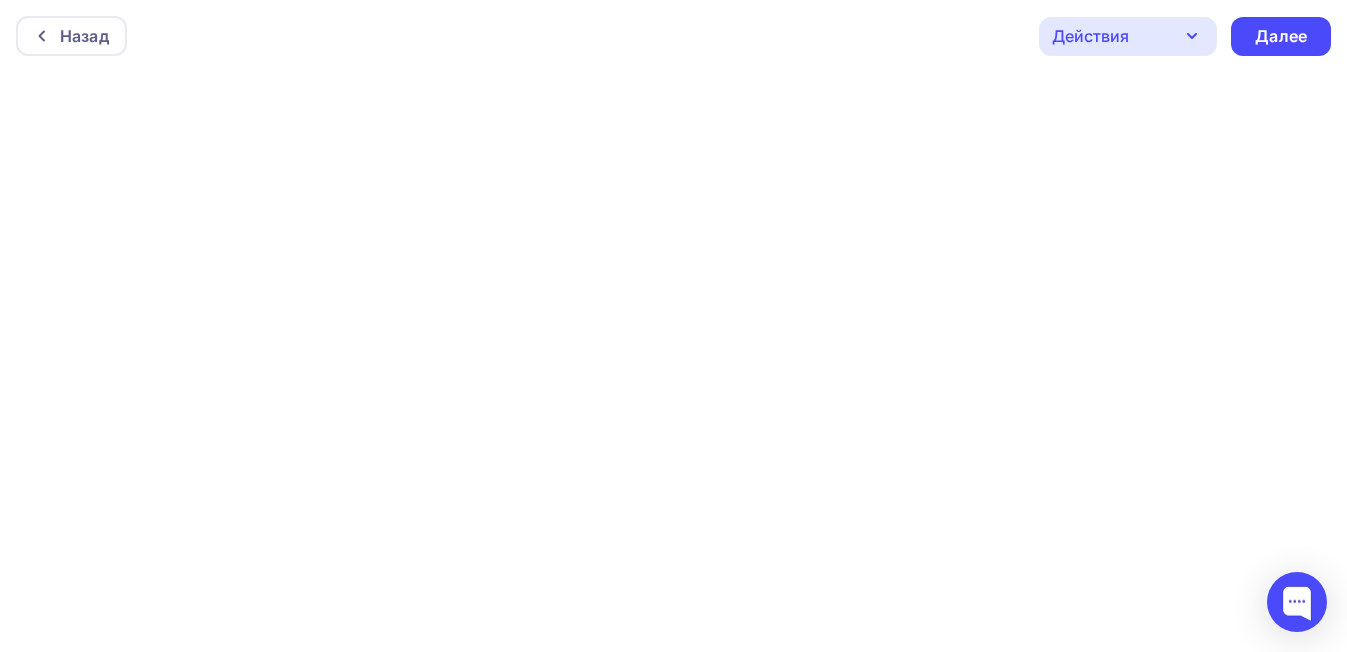 scroll, scrollTop: 5, scrollLeft: 0, axis: vertical 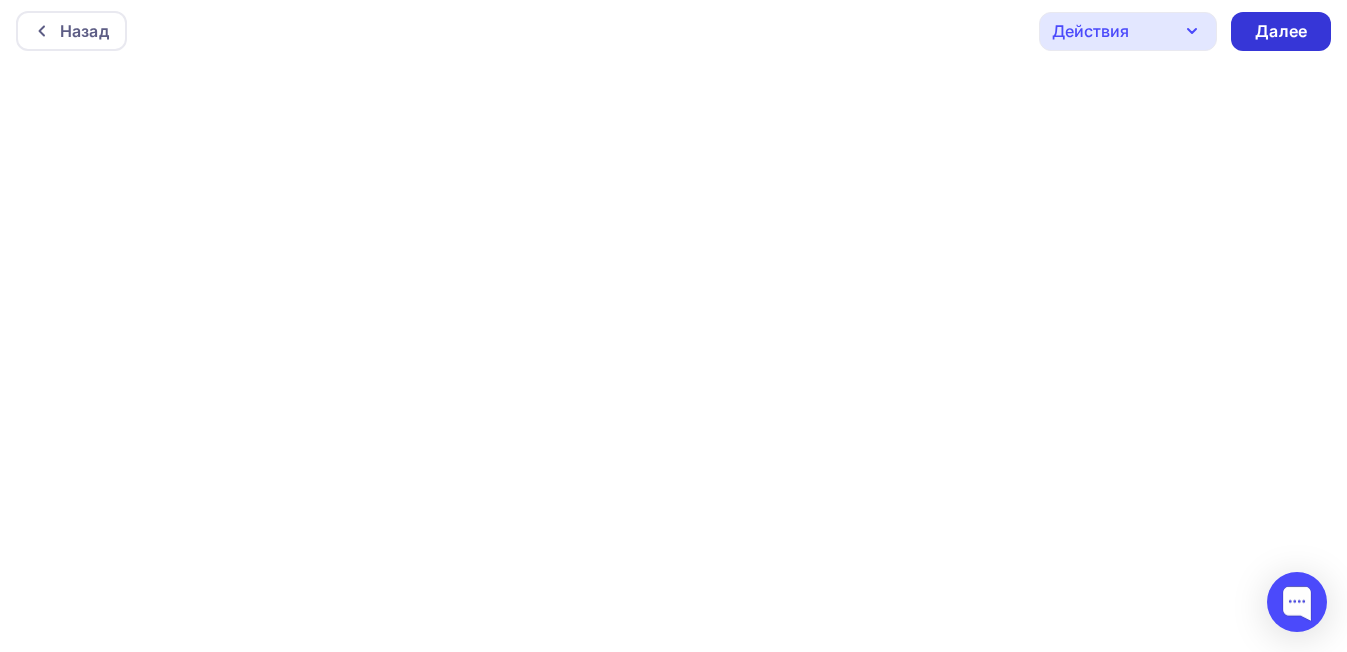 click on "Далее" at bounding box center [1281, 31] 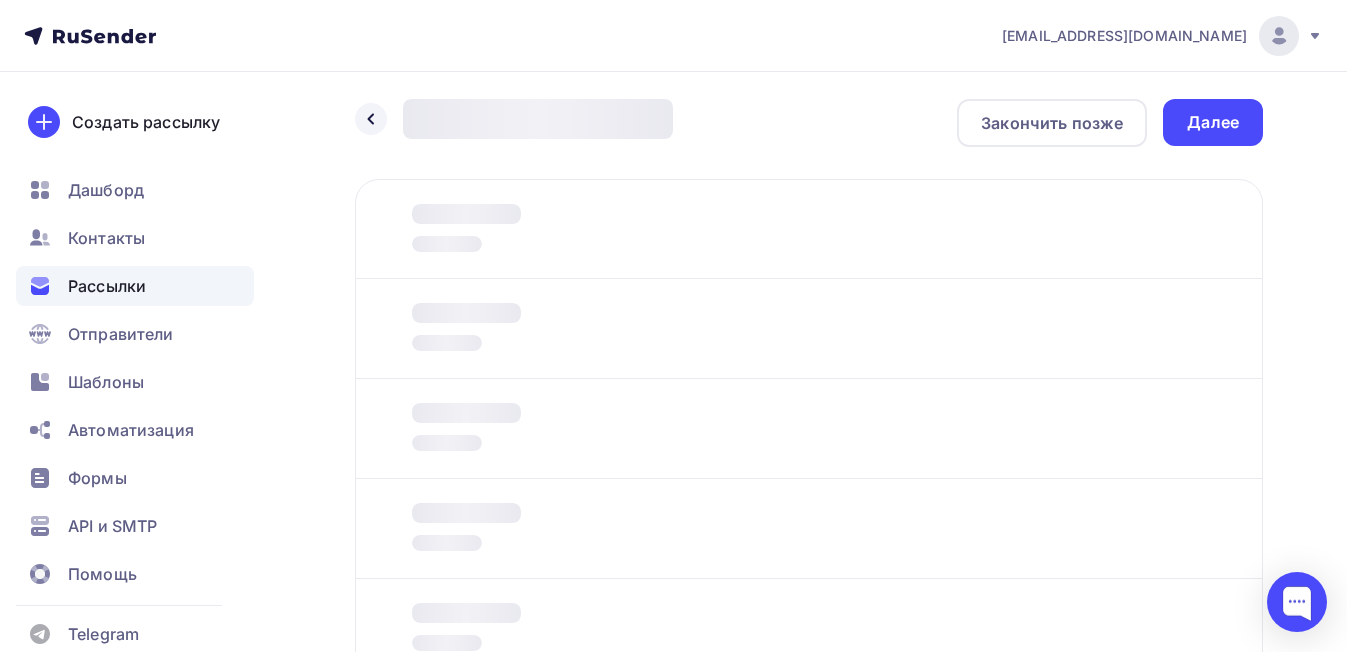 scroll, scrollTop: 0, scrollLeft: 0, axis: both 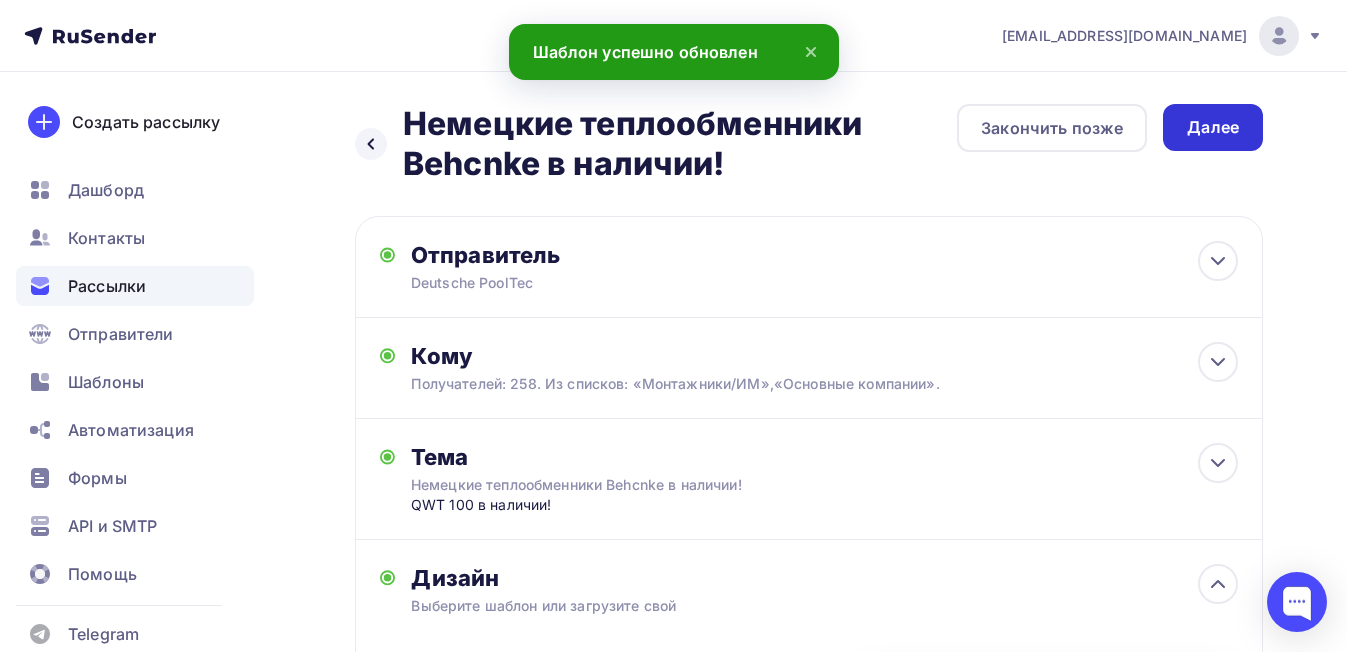 click on "Далее" at bounding box center (1213, 127) 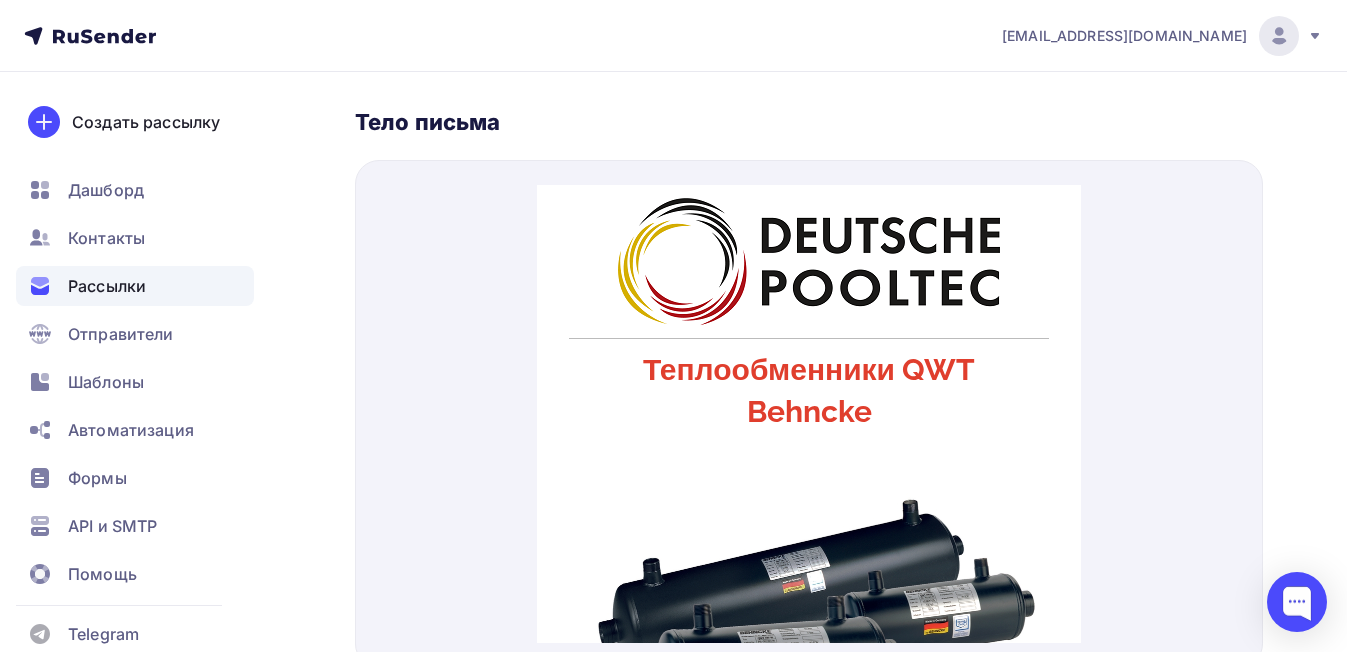 scroll, scrollTop: 896, scrollLeft: 0, axis: vertical 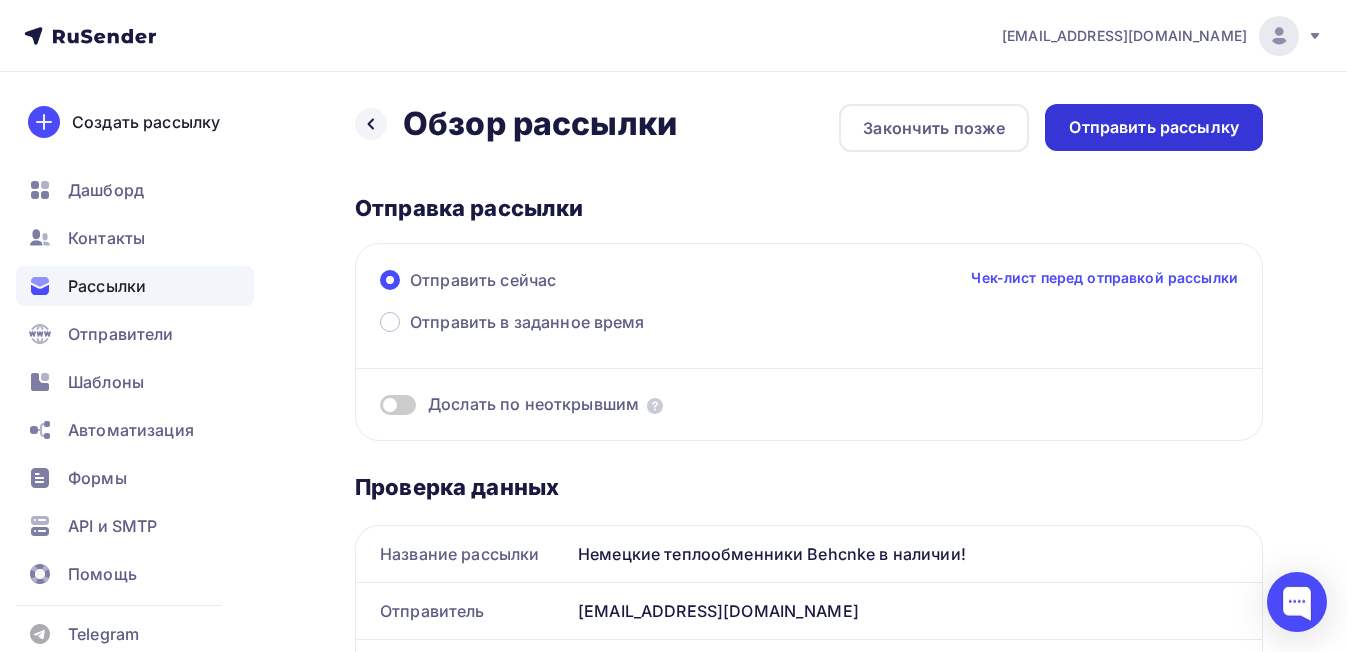 click on "Отправить рассылку" at bounding box center (1154, 127) 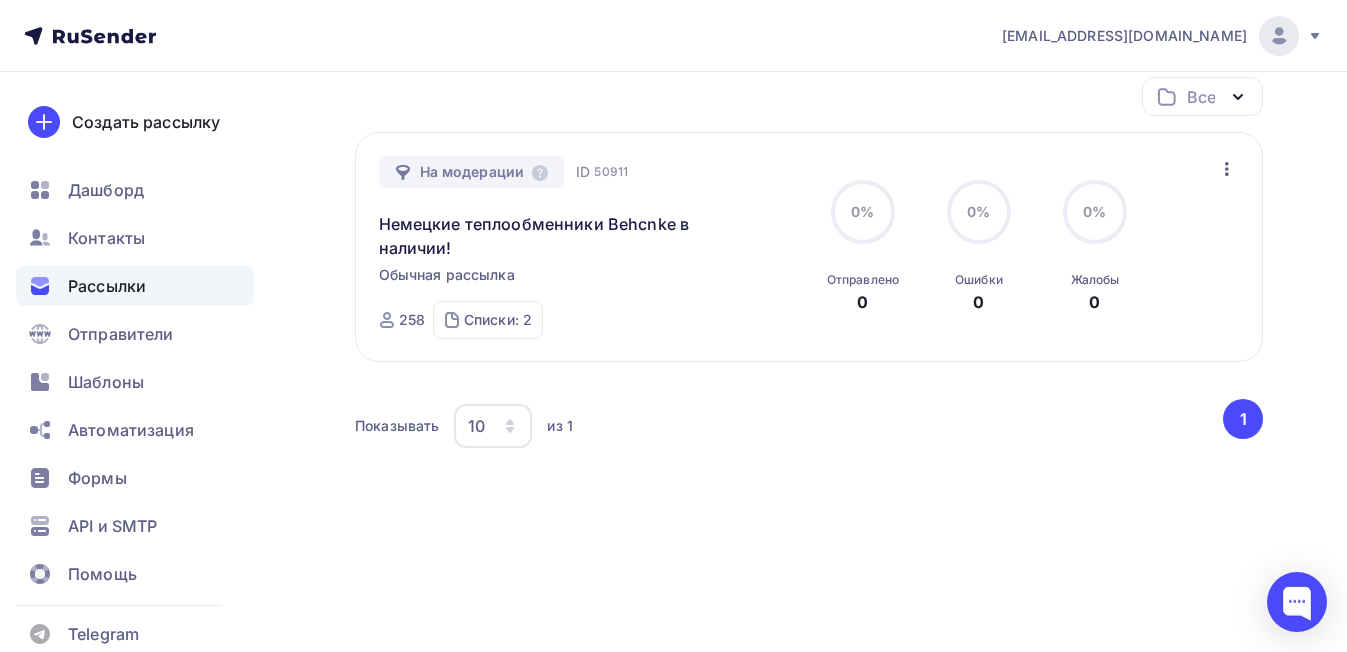 scroll, scrollTop: 0, scrollLeft: 0, axis: both 